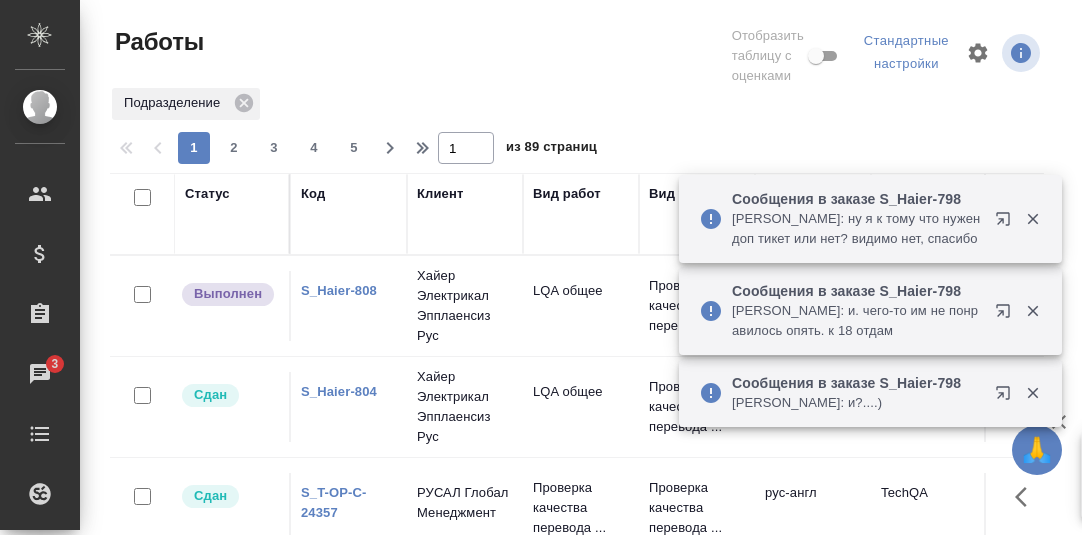 scroll, scrollTop: 0, scrollLeft: 0, axis: both 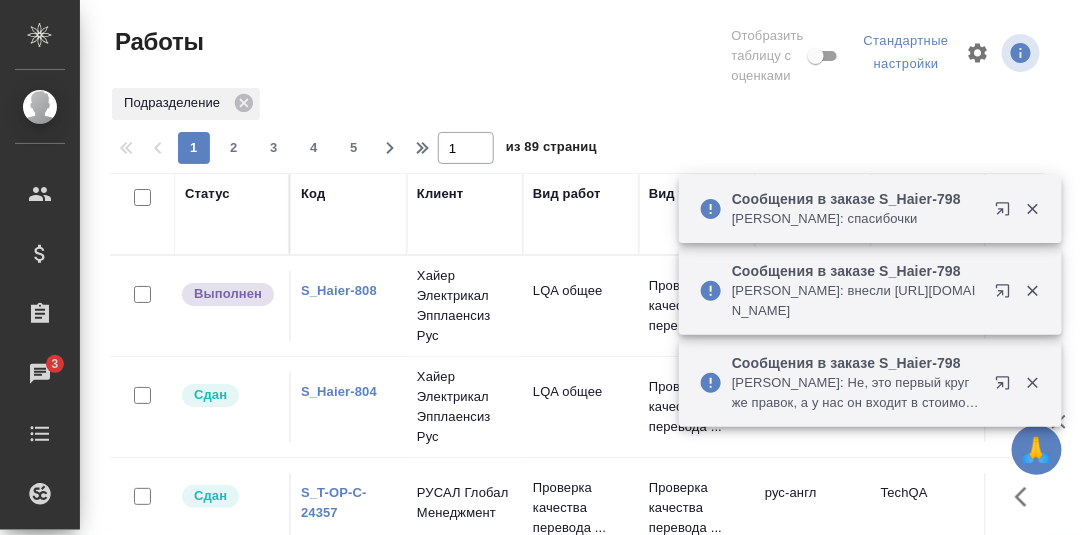 click on "Сообщения в заказе S_Haier-798 [PERSON_NAME]: ну я к тому что нужен доп тикет или нет? видимо нет, спасибо Сообщения в заказе S_Haier-798 [PERSON_NAME]: Не, это первый круг же правок, а у нас он входит в стоимость Сообщения в заказе S_Haier-798 [PERSON_NAME]: внесли [URL][DOMAIN_NAME] Сообщения в заказе S_Haier-798 [PERSON_NAME]: спасибочки" at bounding box center (870, 347) 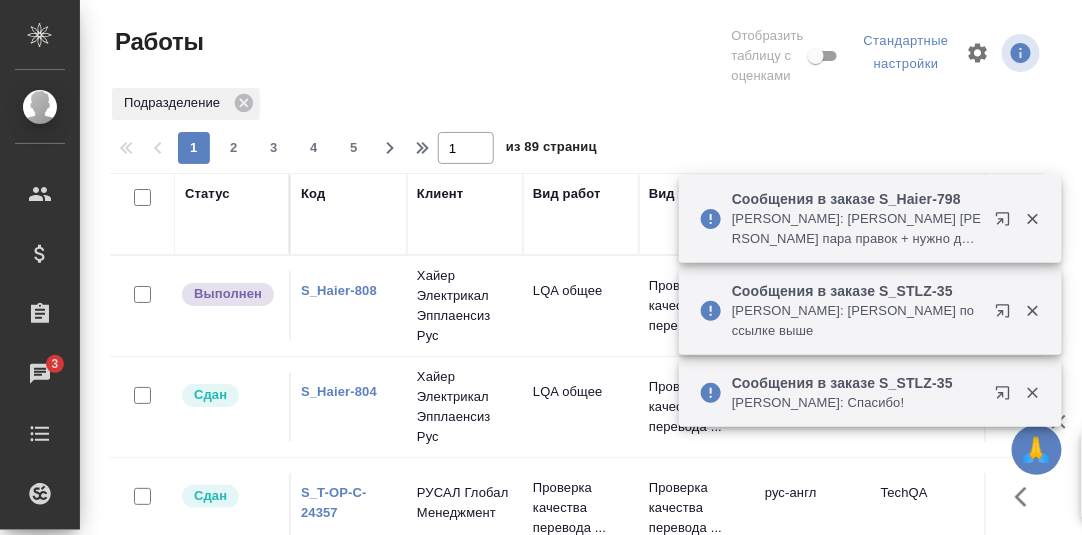 click on "Сообщения в заказе S_STLZ-35 [PERSON_NAME]: тогда всё готово: [URL][DOMAIN_NAME] Сообщения в заказе S_STLZ-35 [PERSON_NAME]: Спасибо! Сообщения в заказе S_STLZ-35 [PERSON_NAME]: [PERSON_NAME] сдаем по ссылке выше Сообщения в заказе S_Haier-798 [PERSON_NAME]: [PERSON_NAME] [PERSON_NAME]
Есть пара правок + нужно добавить на две станицы инфу по подключению.
[URL][DOMAIN_NAME]" at bounding box center [870, 347] 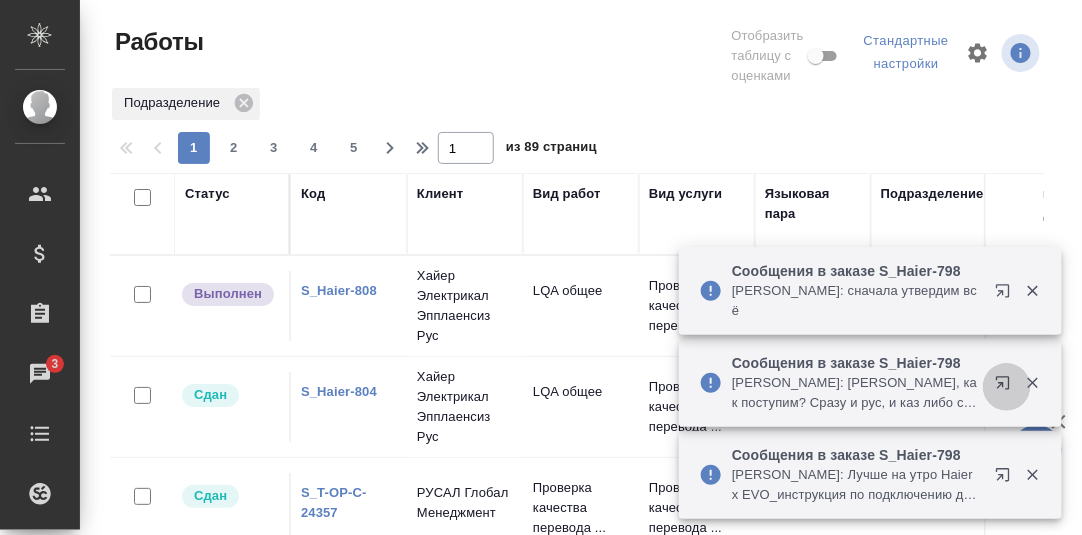 drag, startPoint x: 1000, startPoint y: 299, endPoint x: 1017, endPoint y: 331, distance: 36.23534 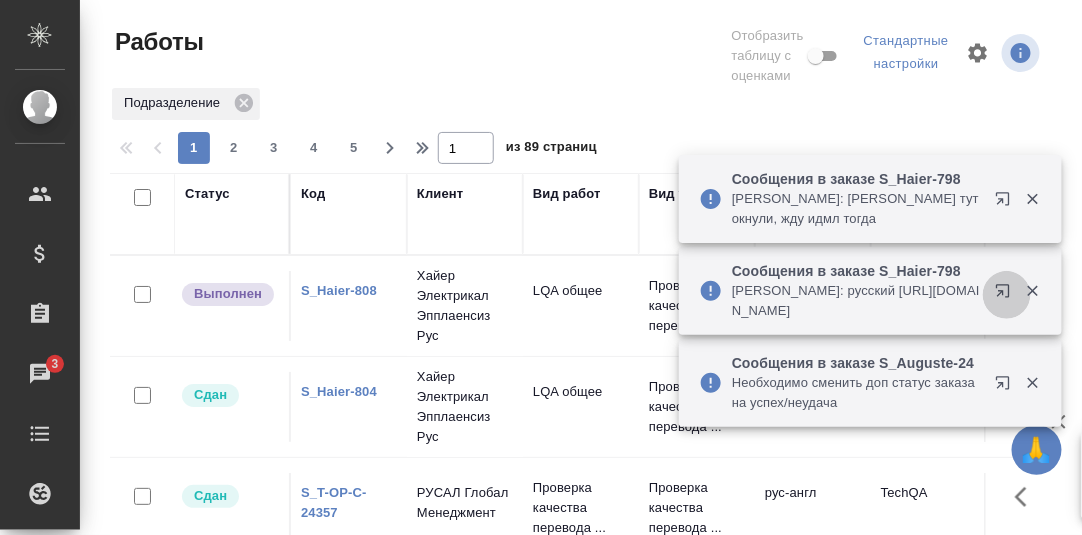 click 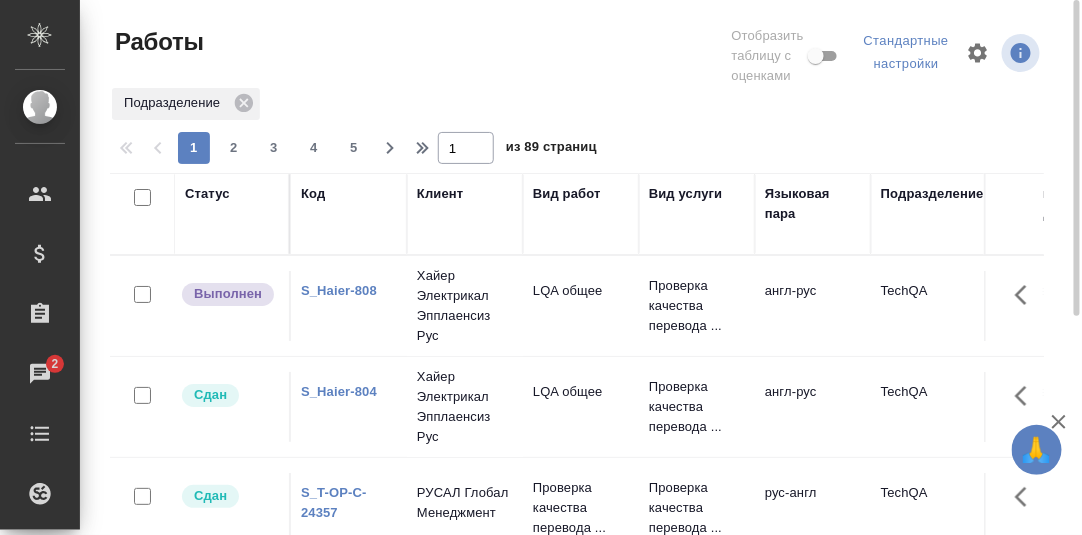 scroll, scrollTop: 368, scrollLeft: 0, axis: vertical 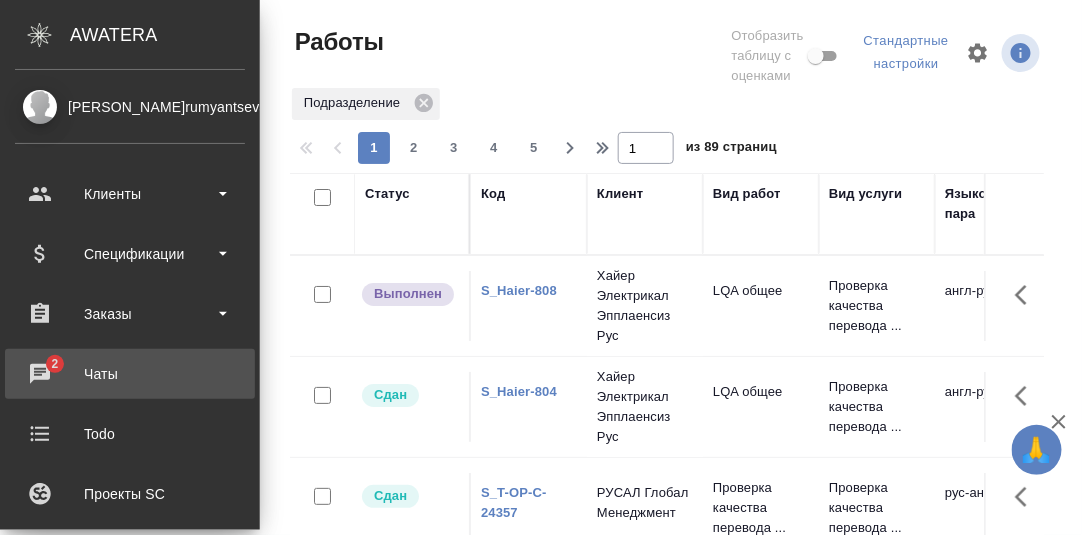 click on "Чаты" at bounding box center (130, 374) 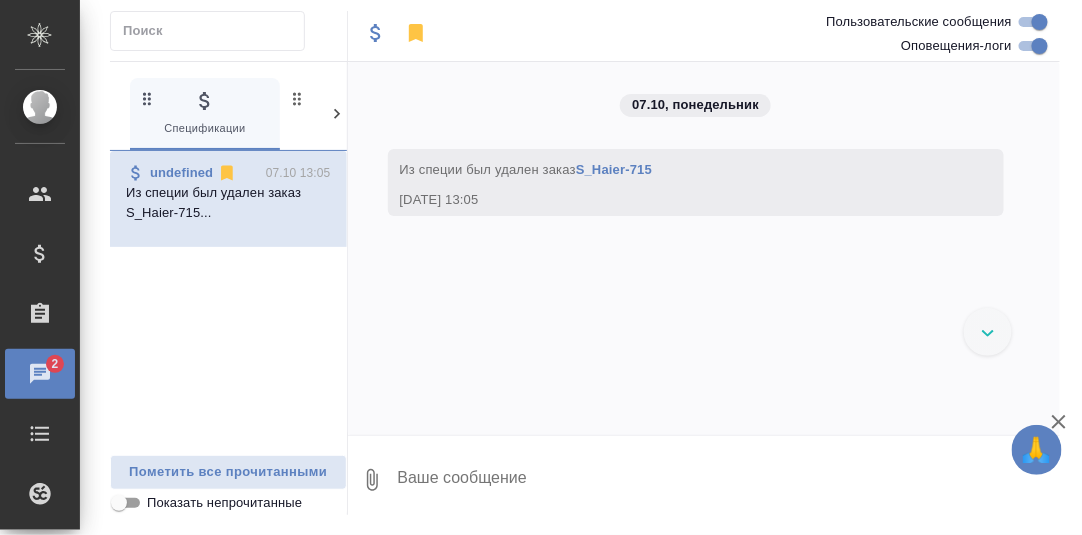 click 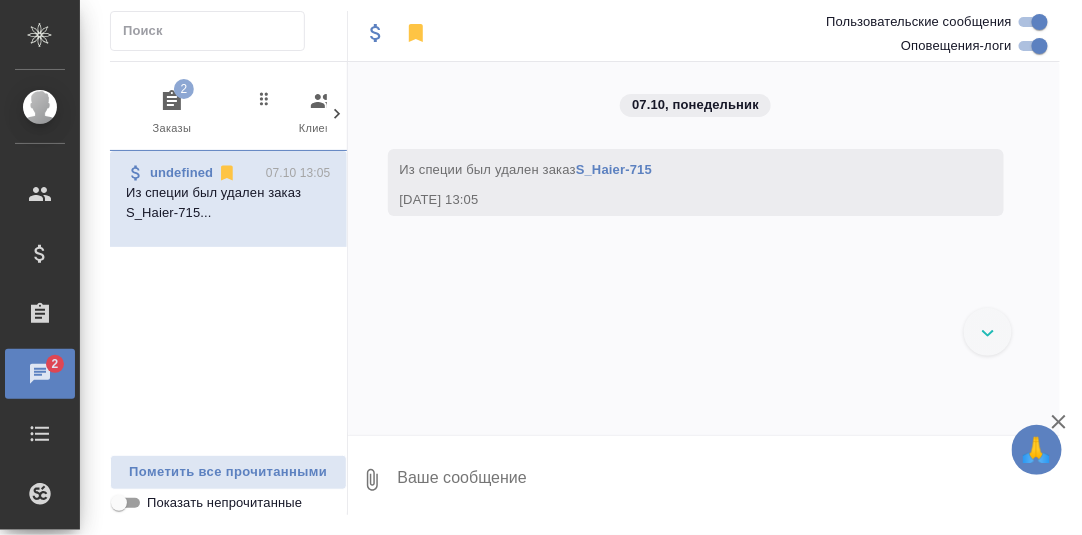 scroll, scrollTop: 0, scrollLeft: 196, axis: horizontal 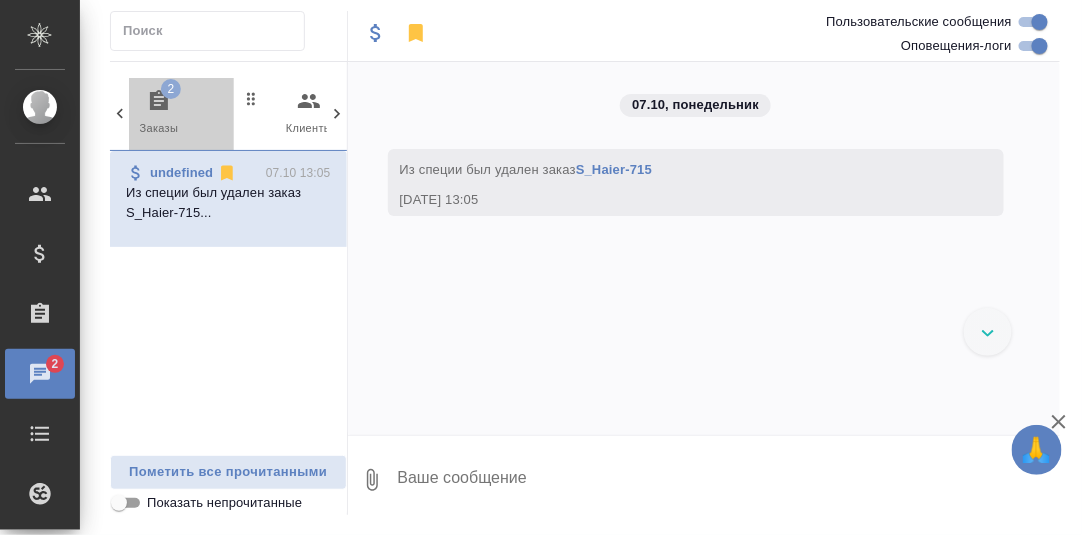 click 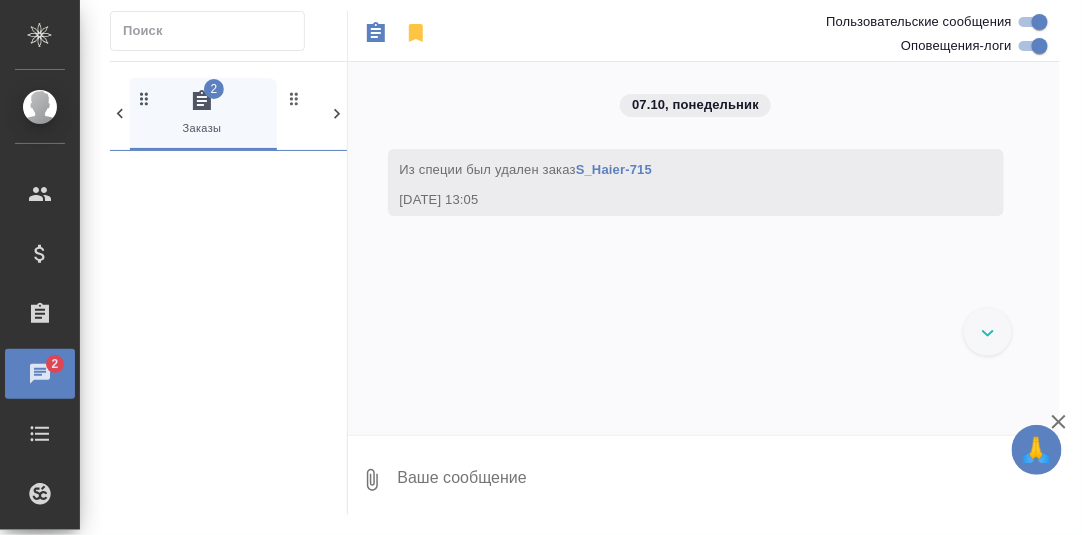 scroll, scrollTop: 0, scrollLeft: 149, axis: horizontal 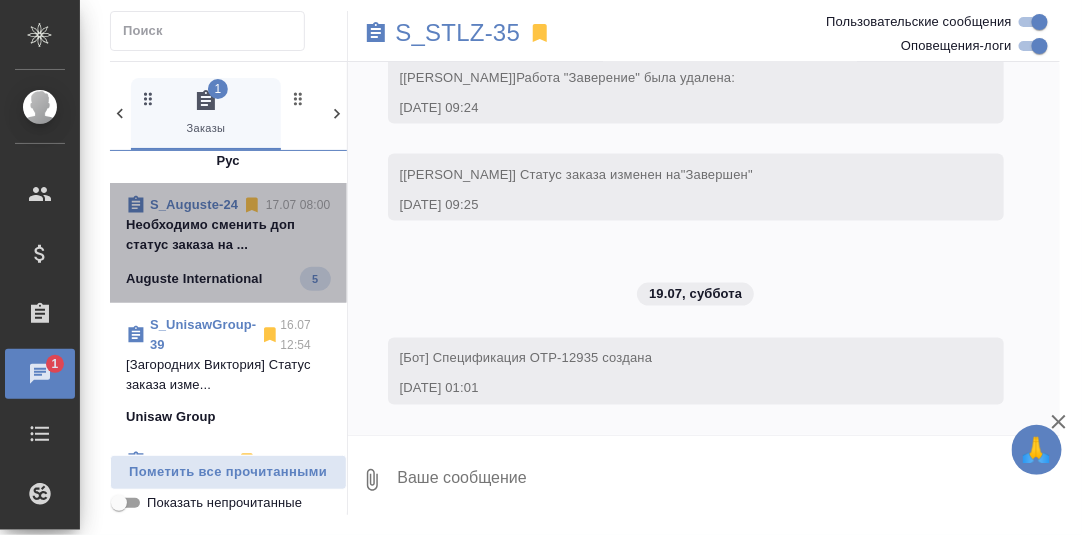 click on "S_Auguste-24" at bounding box center [194, 204] 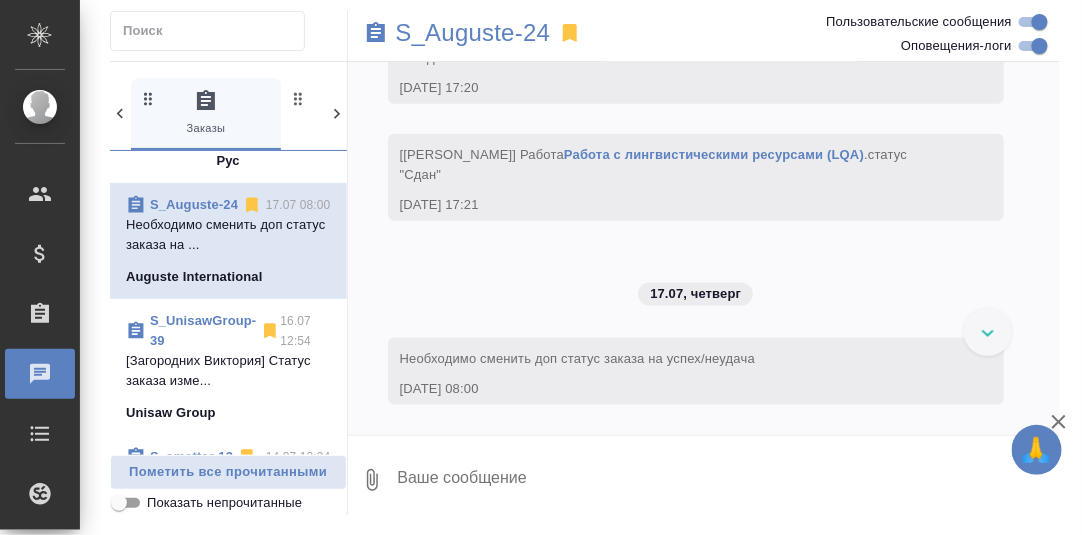 scroll, scrollTop: 18768, scrollLeft: 0, axis: vertical 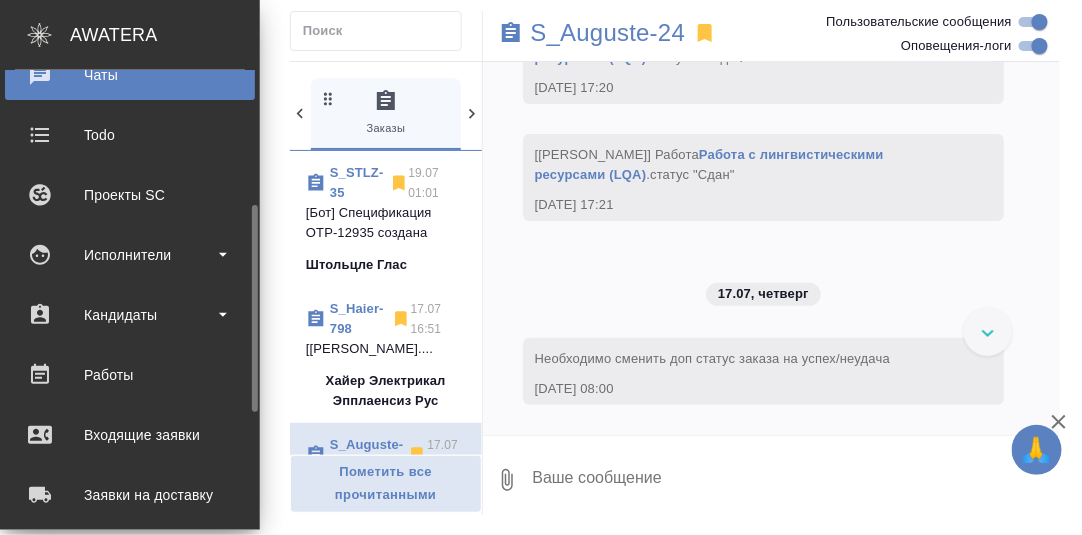 drag, startPoint x: 121, startPoint y: 376, endPoint x: 235, endPoint y: 400, distance: 116.498924 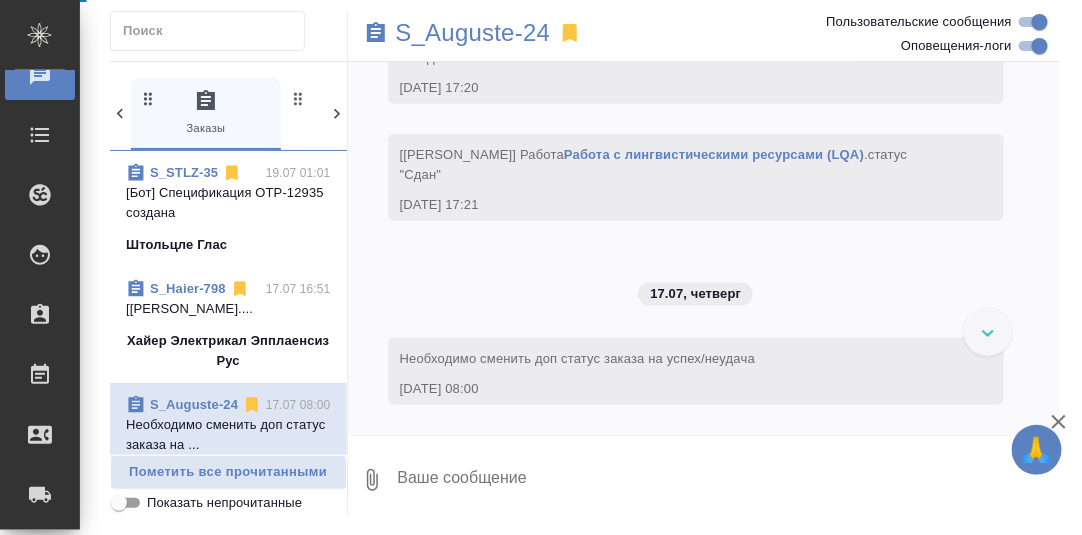scroll, scrollTop: 18768, scrollLeft: 0, axis: vertical 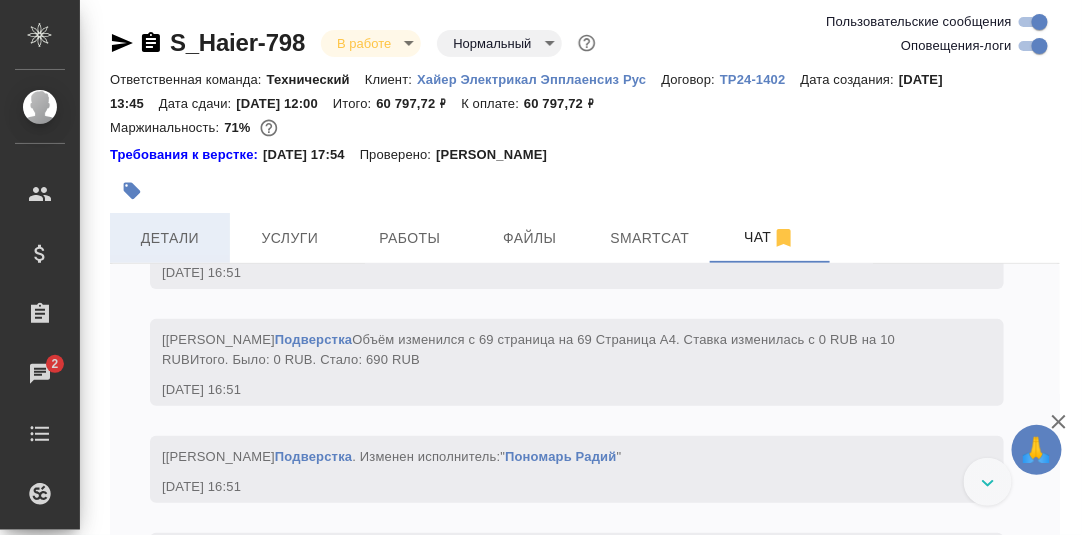 click on "Детали" at bounding box center (170, 238) 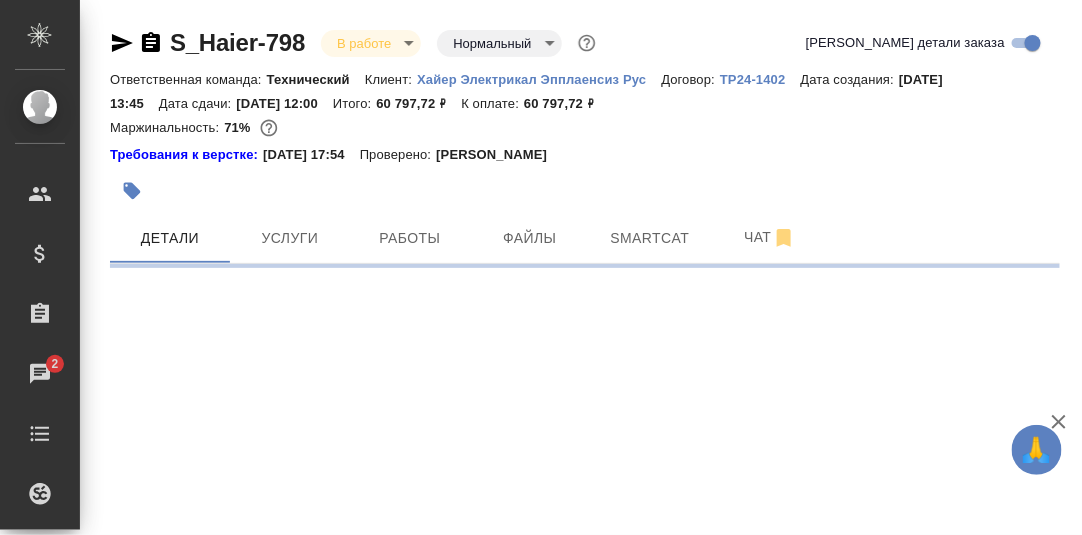select on "RU" 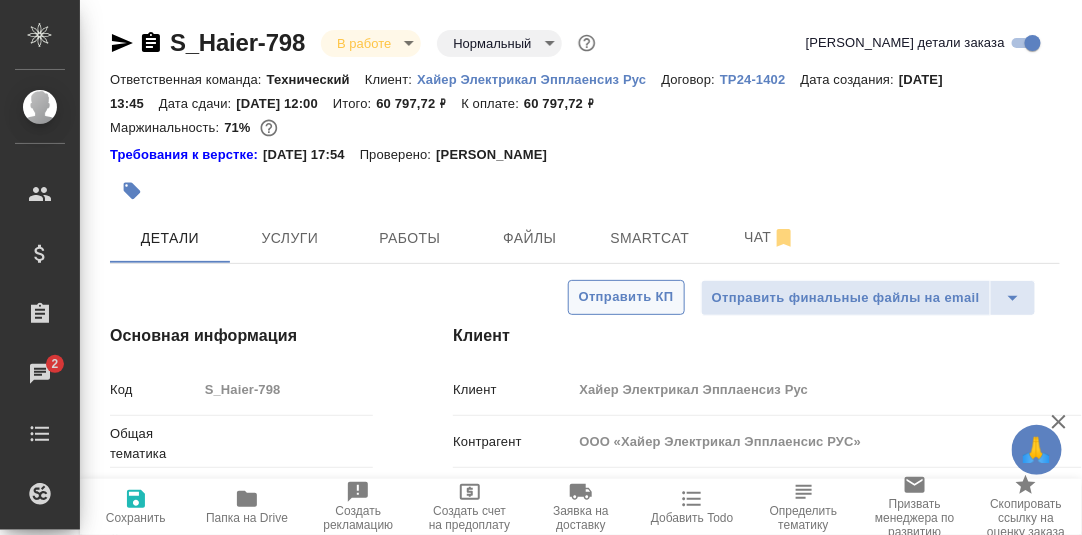 type on "x" 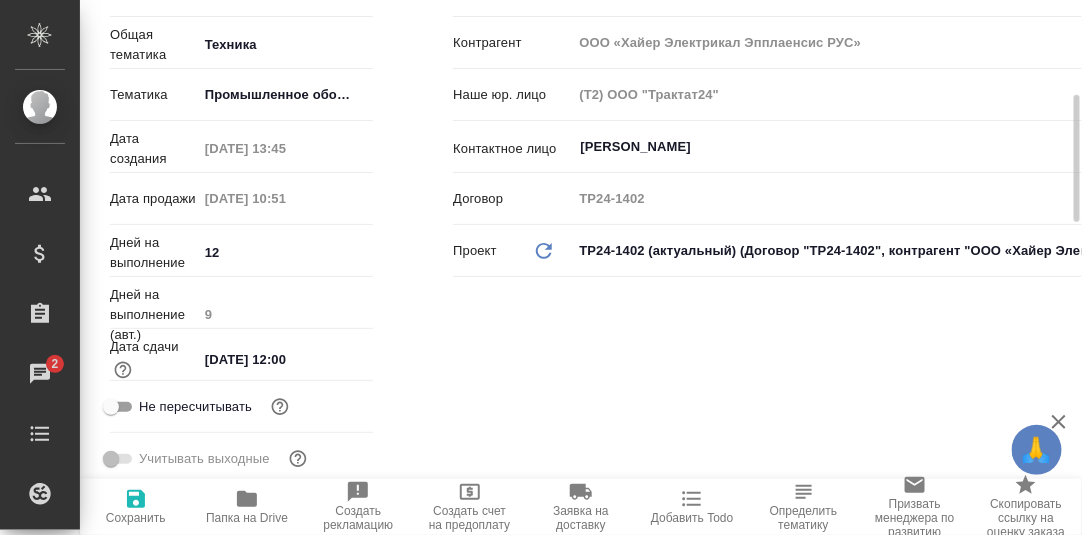 scroll, scrollTop: 0, scrollLeft: 0, axis: both 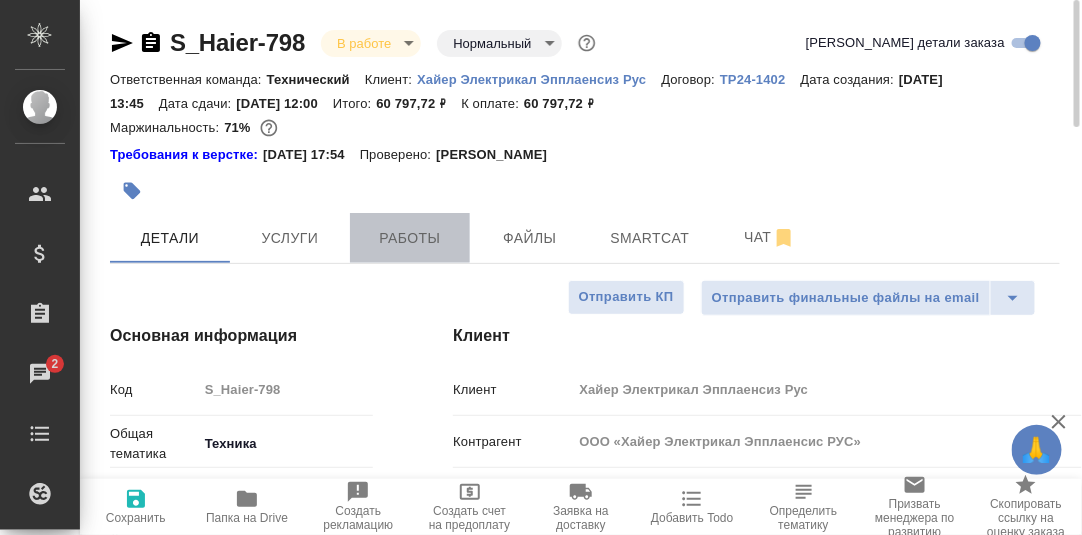 click on "Работы" at bounding box center [410, 238] 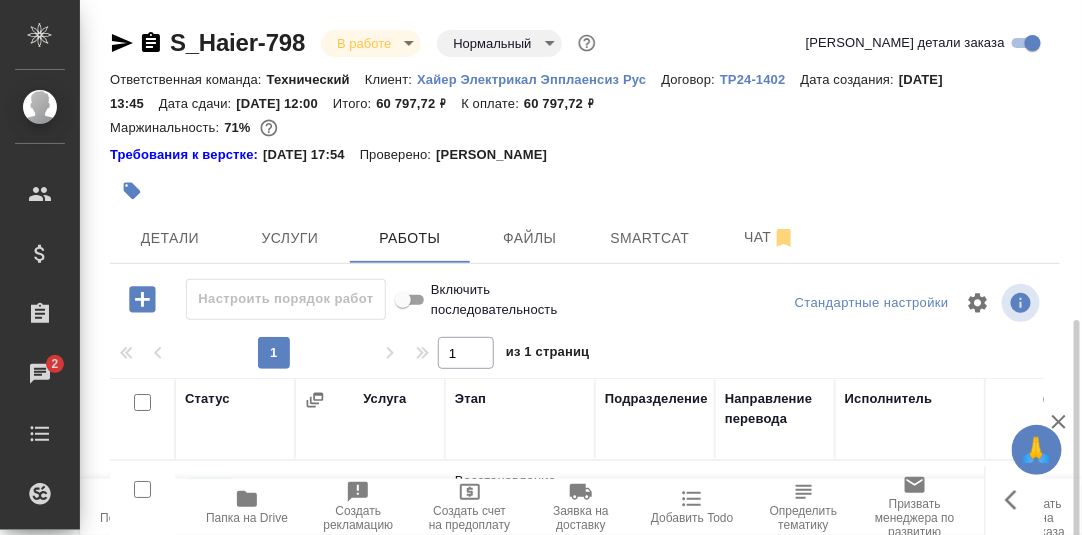 scroll, scrollTop: 344, scrollLeft: 0, axis: vertical 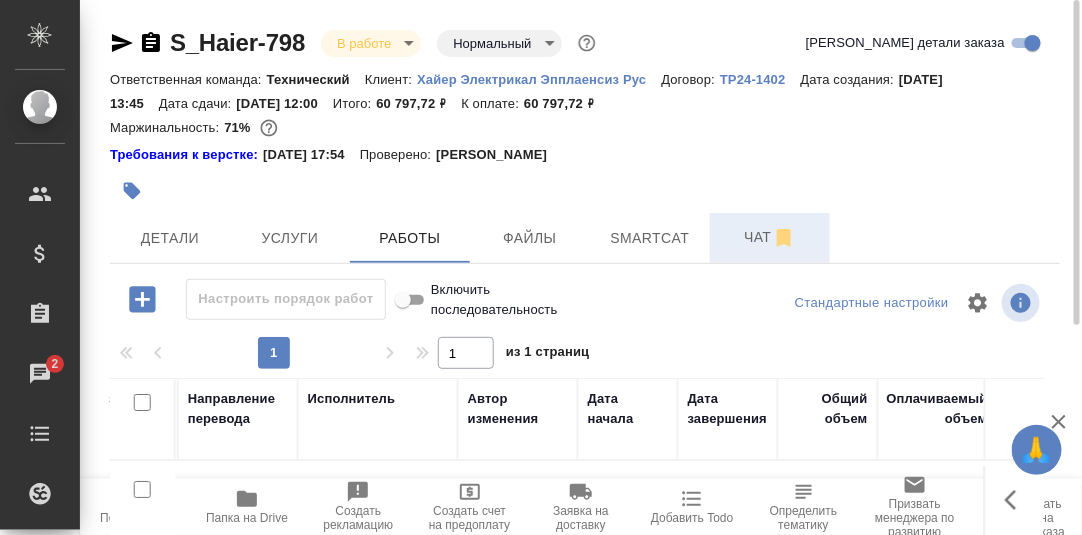 click on "Чат" at bounding box center [770, 237] 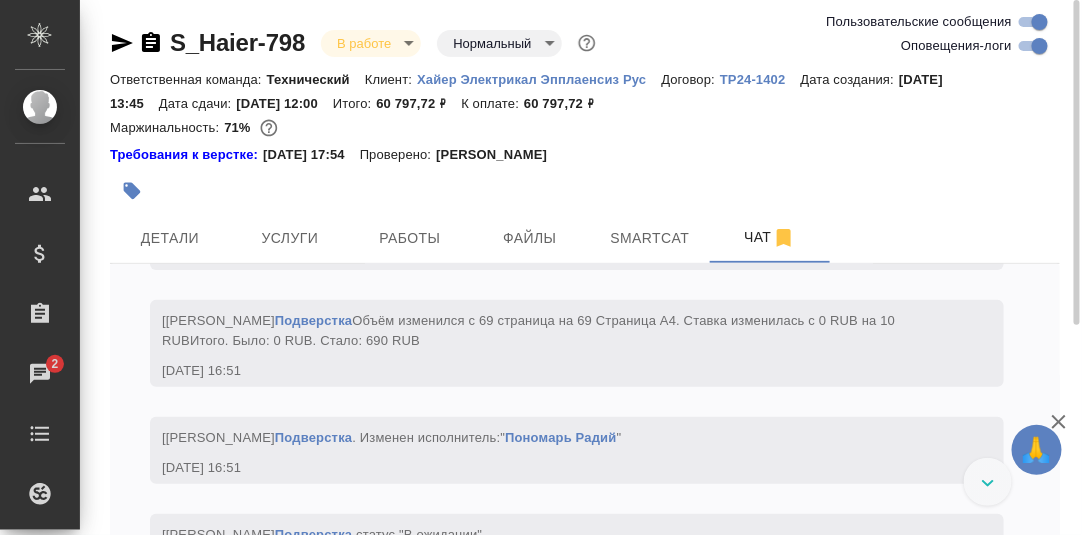 scroll, scrollTop: 23026, scrollLeft: 0, axis: vertical 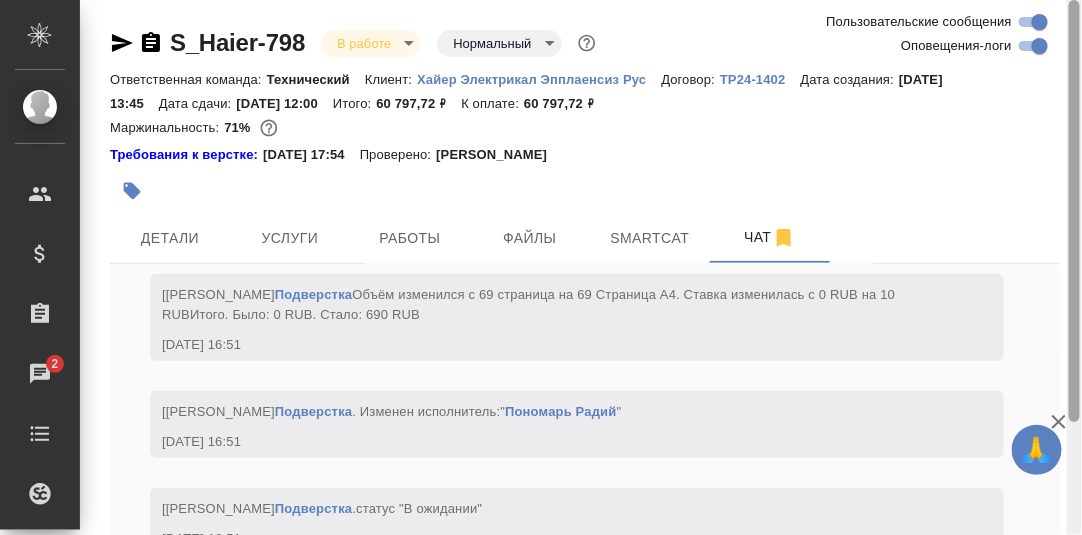 drag, startPoint x: 1076, startPoint y: 154, endPoint x: 1045, endPoint y: 81, distance: 79.30952 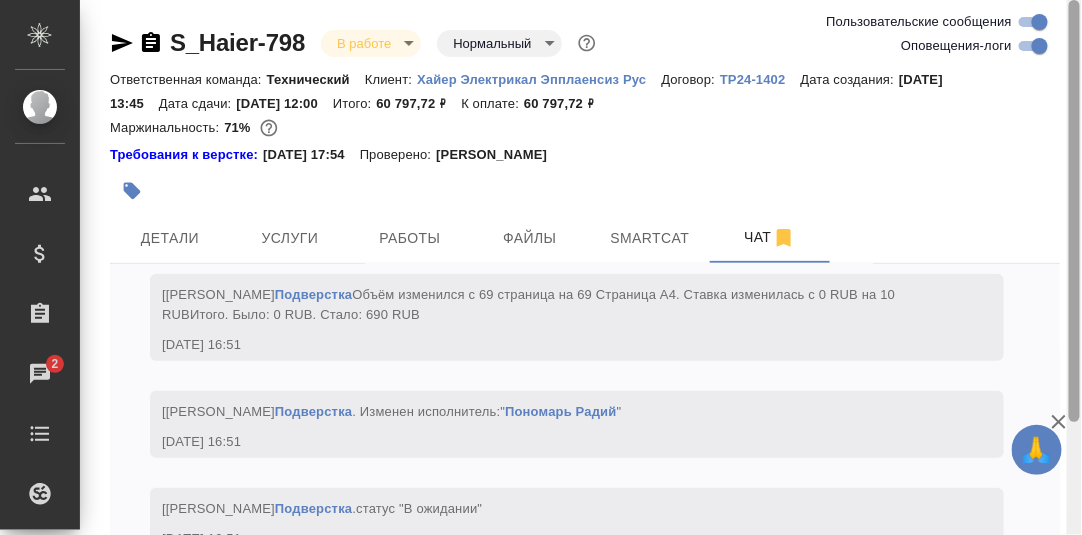 scroll, scrollTop: 141, scrollLeft: 0, axis: vertical 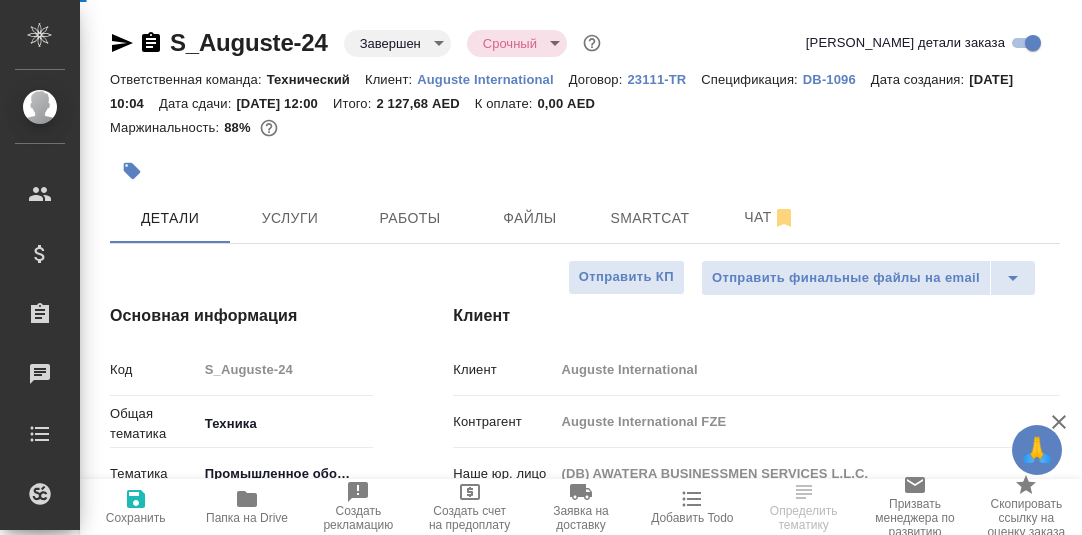 select on "RU" 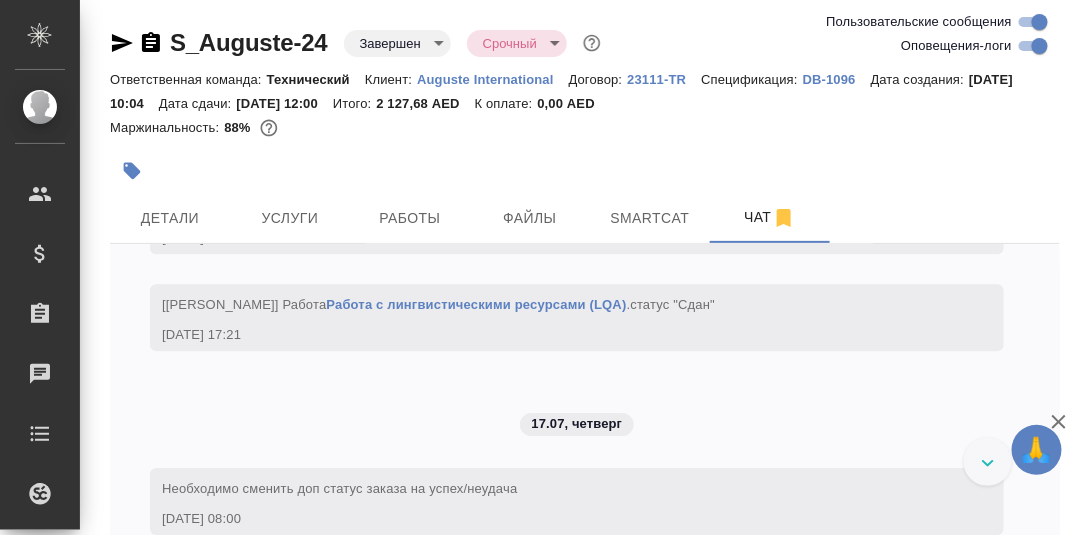 scroll, scrollTop: 17695, scrollLeft: 0, axis: vertical 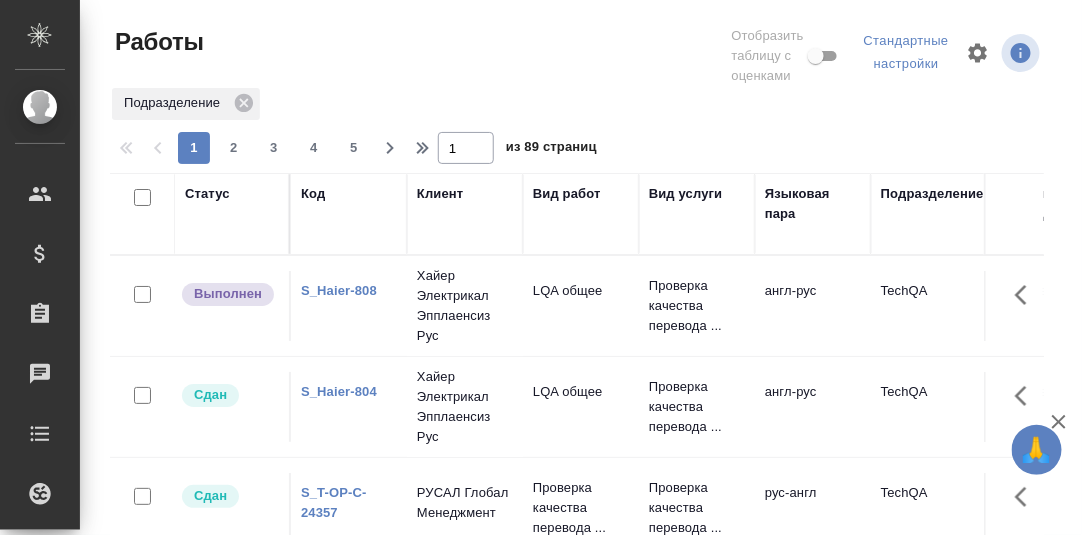 click on "Статус" at bounding box center (207, 194) 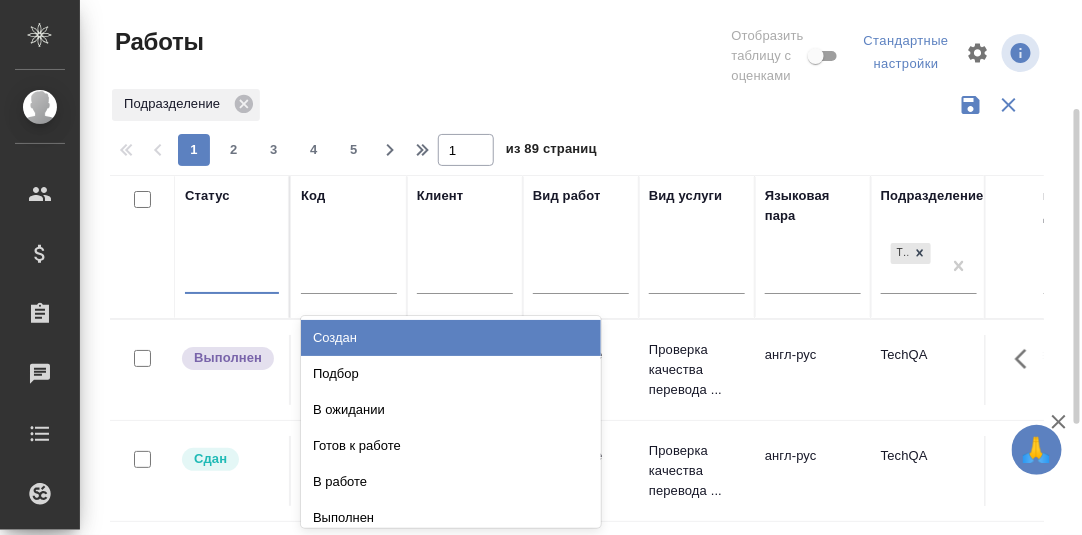 scroll, scrollTop: 84, scrollLeft: 0, axis: vertical 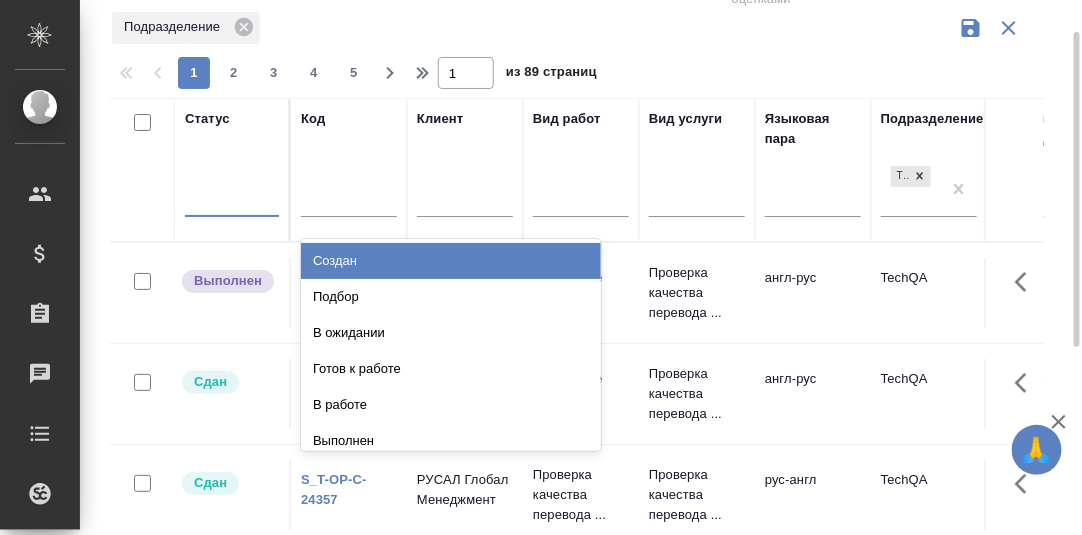 click on "Статус      option Создан focused, 1 of 8. 8 results available. Use Up and Down to choose options, press Enter to select the currently focused option, press Escape to exit the menu, press Tab to select the option and exit the menu.   Создан Подбор В ожидании Готов к работе В работе Выполнен Сдан Отменен Код Клиент Вид работ   Вид услуги   Языковая пара   Подразделение TechQA Проектная команда   Доп. статус заказа   Автор последнего изменения Рассылка приглашений в процессе?   Кол-во неназначенных исполнителей Исполнитель Исполнитель Исполнитель Прогресс исполнителя в SC Дата начала Дата сдачи Ед. изм   Кол-во Цена Сумма Сумма, вошедшая в спецификацию" at bounding box center (2102, 1255) 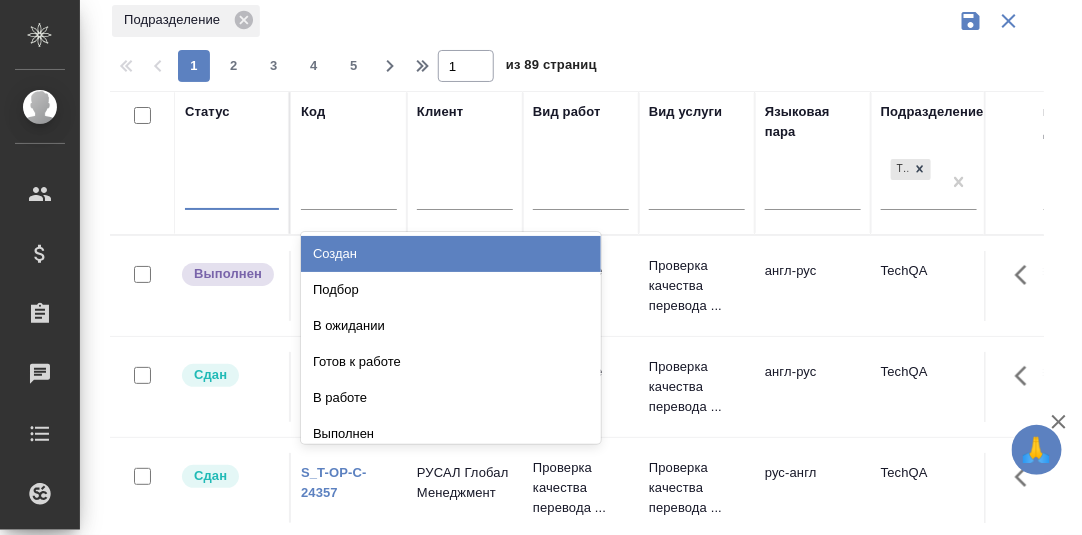click on "Создан" at bounding box center [451, 254] 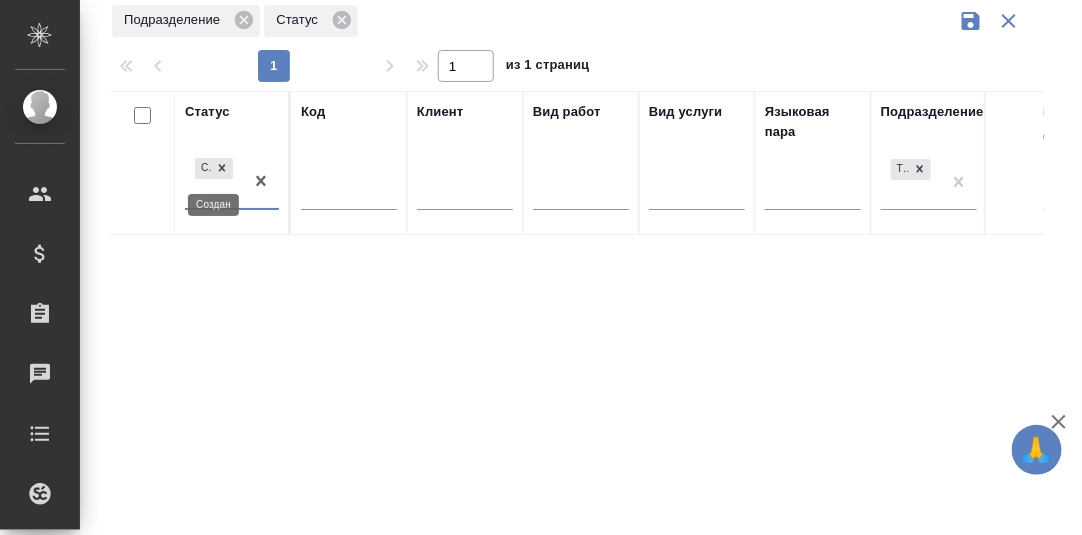 drag, startPoint x: 223, startPoint y: 161, endPoint x: 224, endPoint y: 184, distance: 23.021729 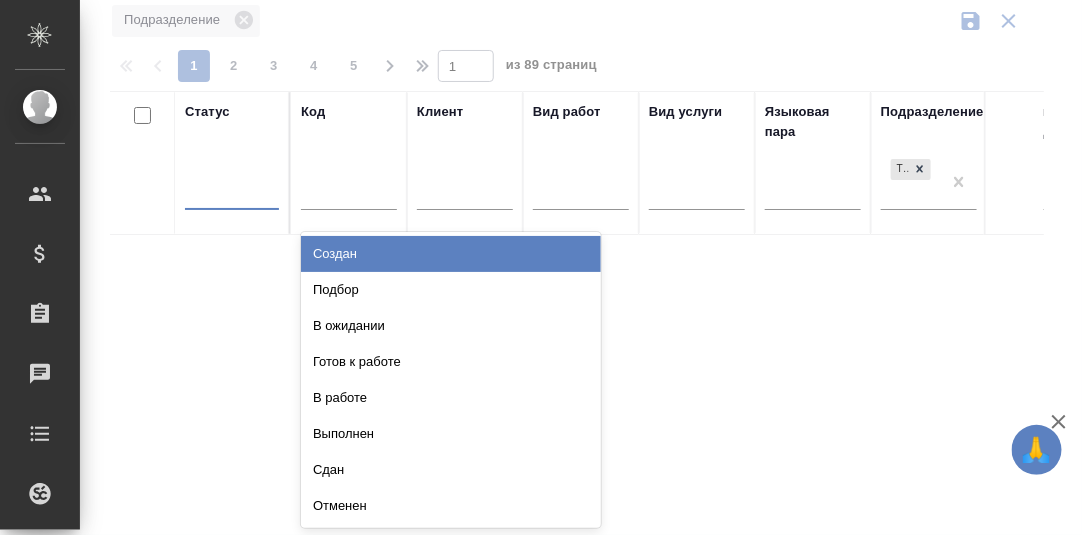 click at bounding box center [232, 189] 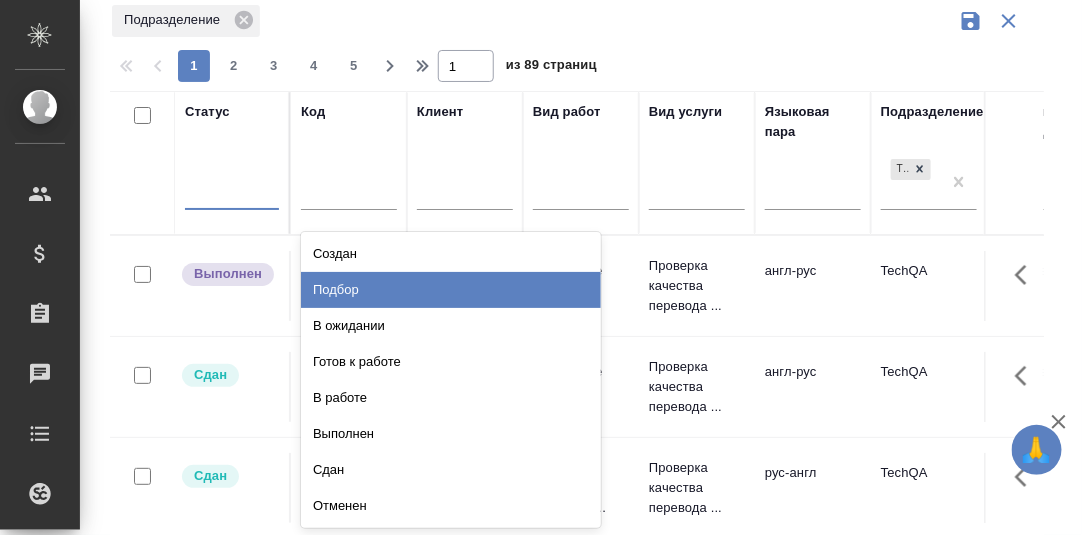 click on "Подбор" at bounding box center (451, 290) 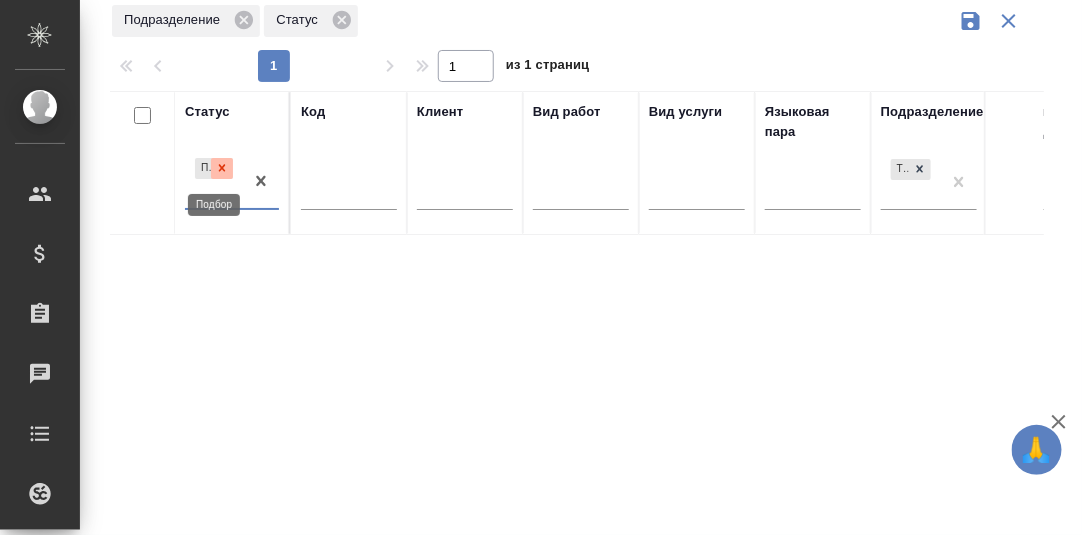 click 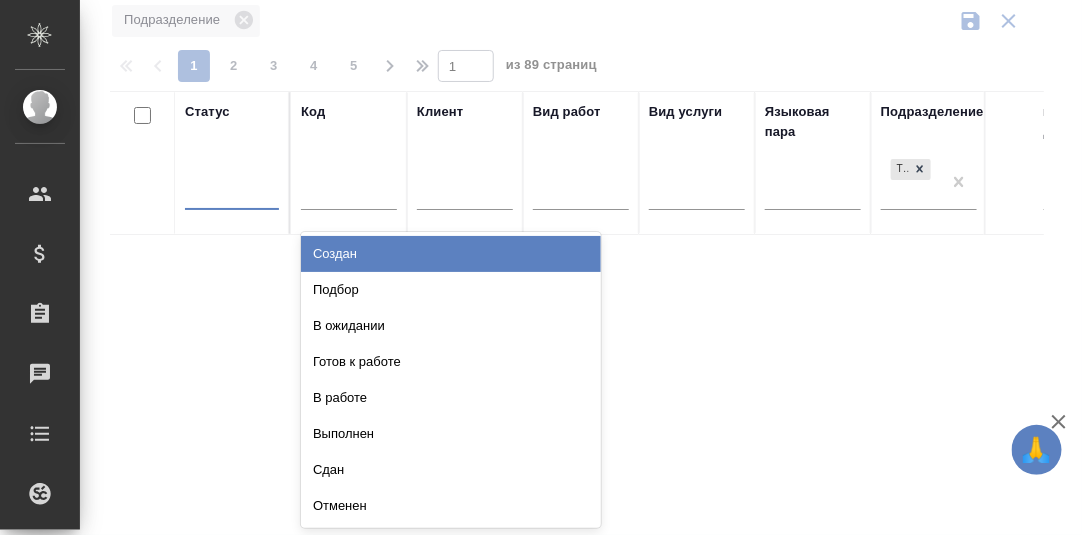 click at bounding box center [232, 189] 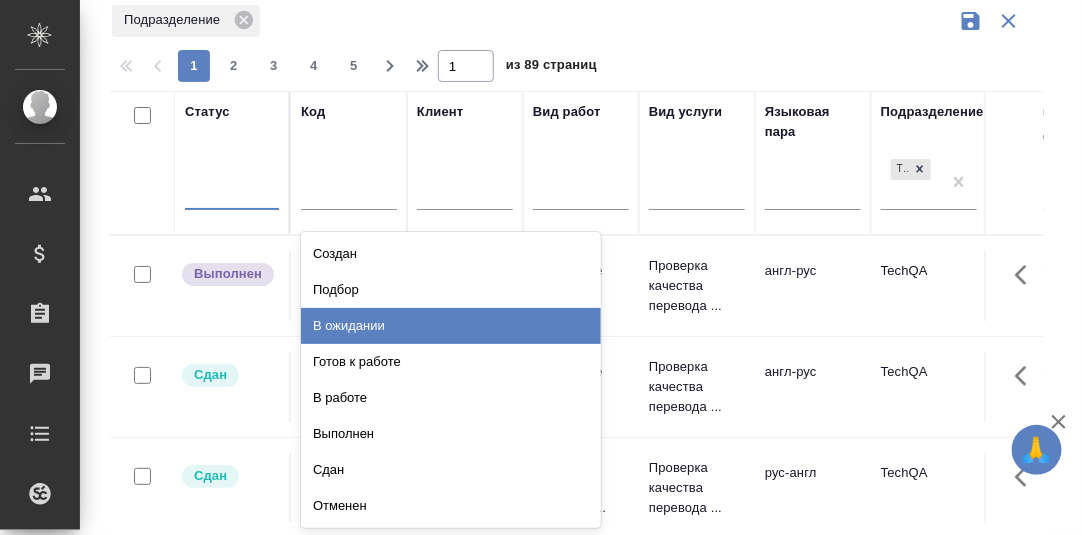 click on "В ожидании" at bounding box center (451, 326) 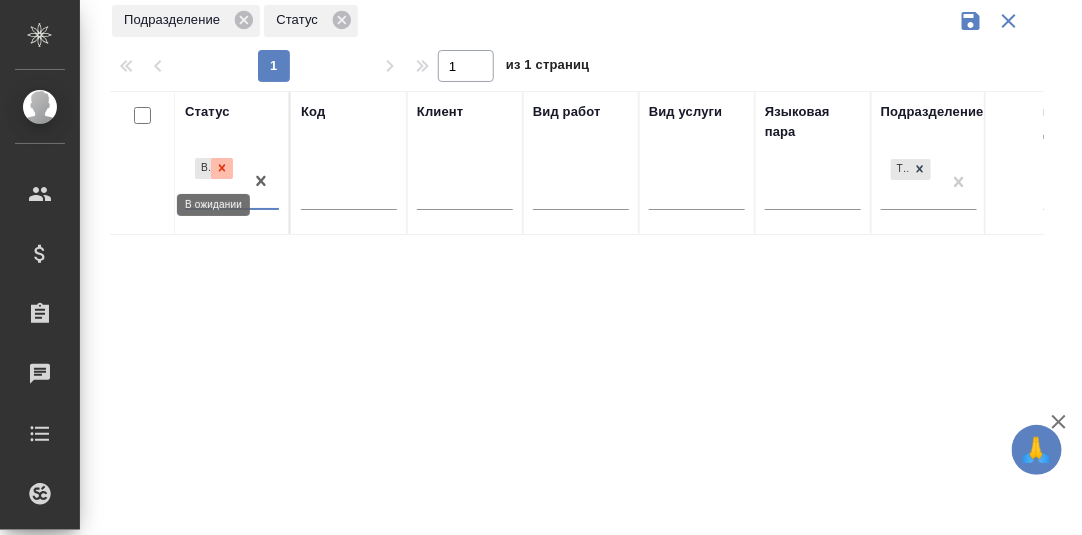 click 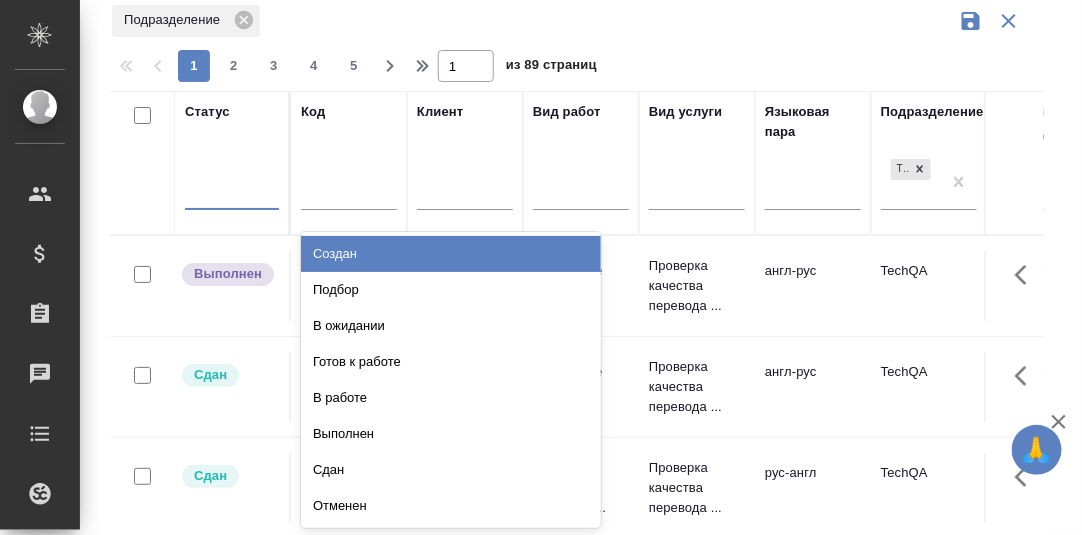 click at bounding box center [232, 189] 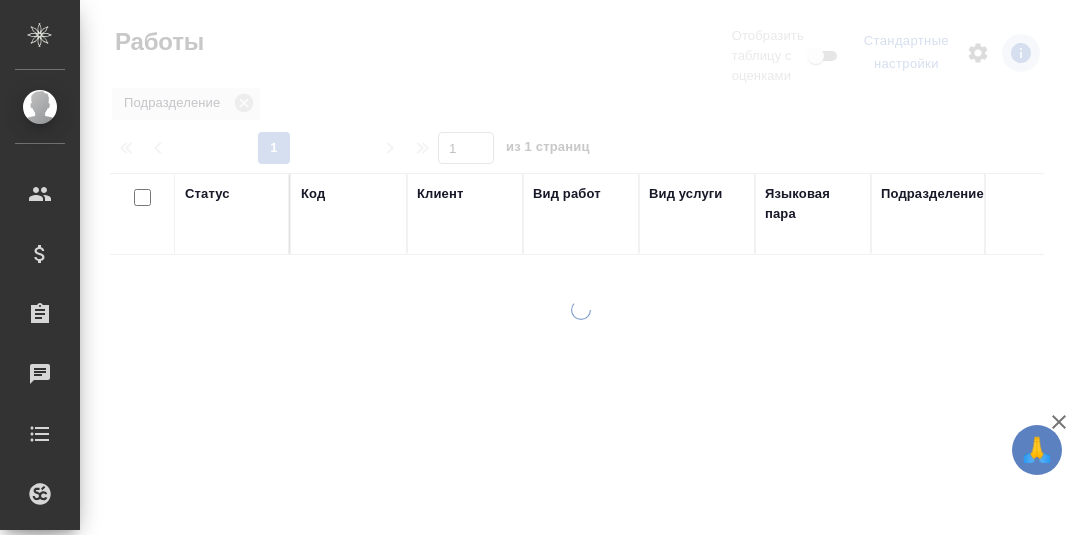 scroll, scrollTop: 0, scrollLeft: 0, axis: both 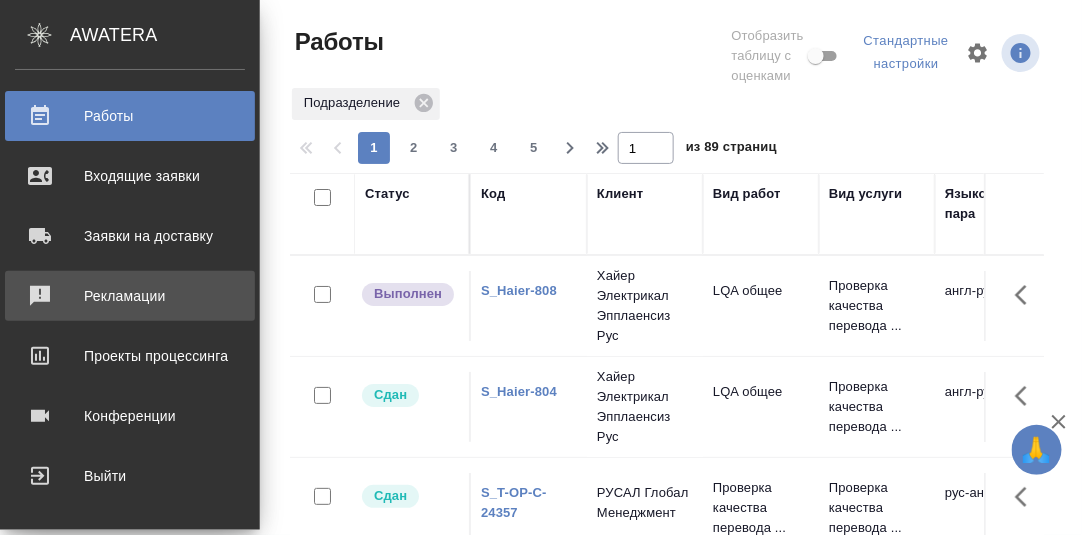 drag, startPoint x: 138, startPoint y: 297, endPoint x: 159, endPoint y: 306, distance: 22.847319 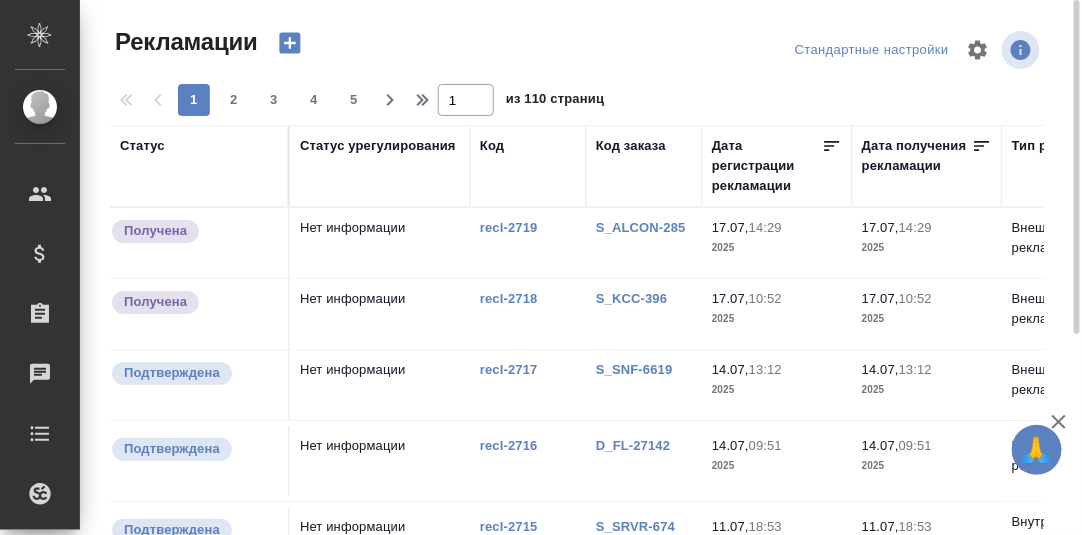 click on "Код заказа" at bounding box center (644, 166) 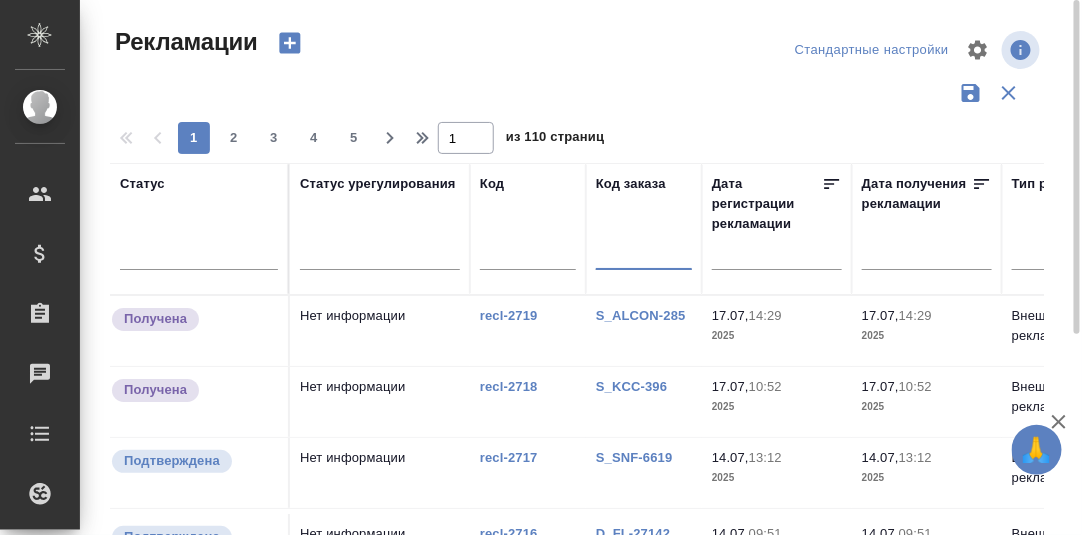 click at bounding box center [644, 256] 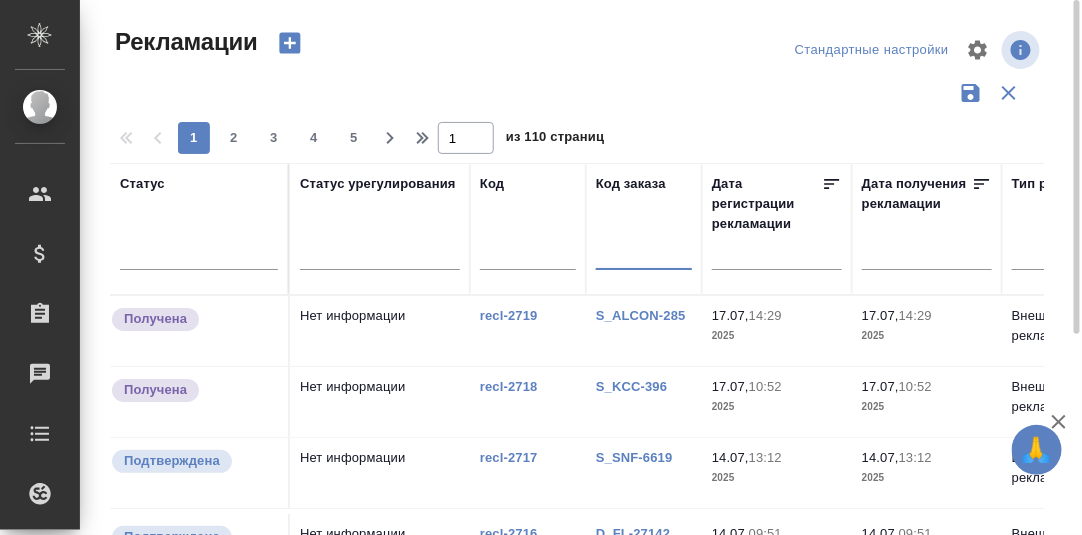 paste on "C_HUAWEI-734" 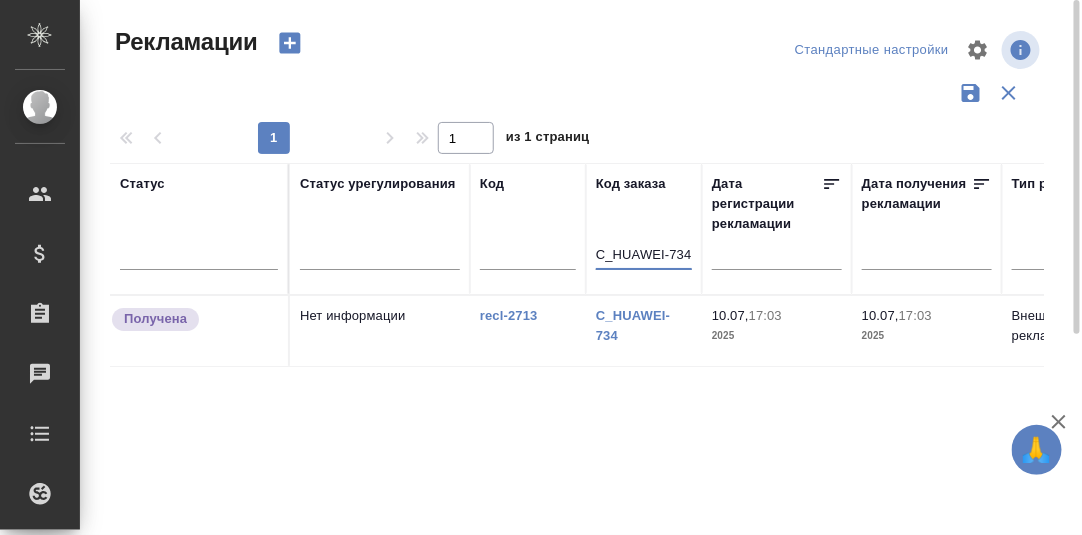 type on "C_HUAWEI-734" 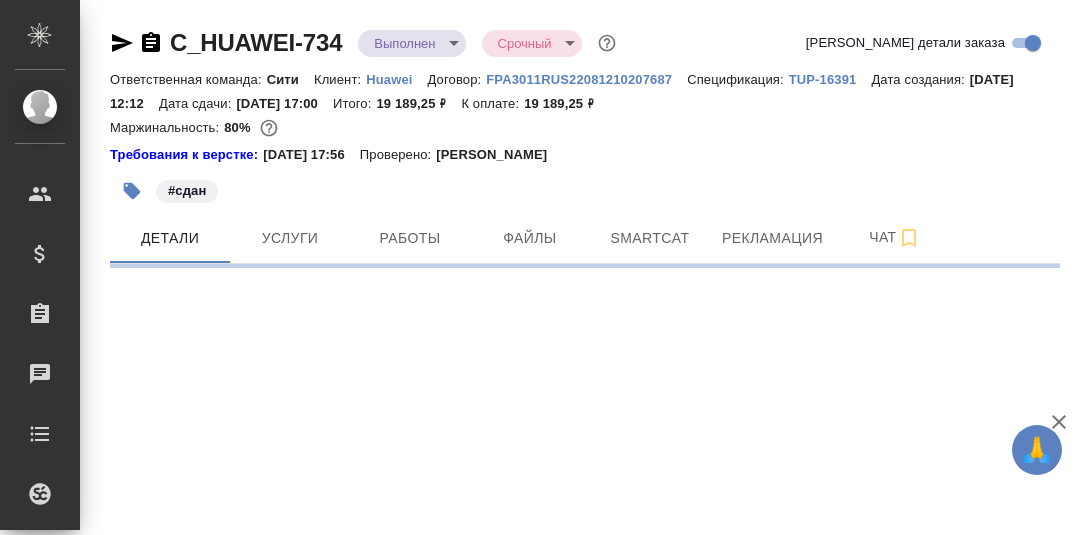 scroll, scrollTop: 0, scrollLeft: 0, axis: both 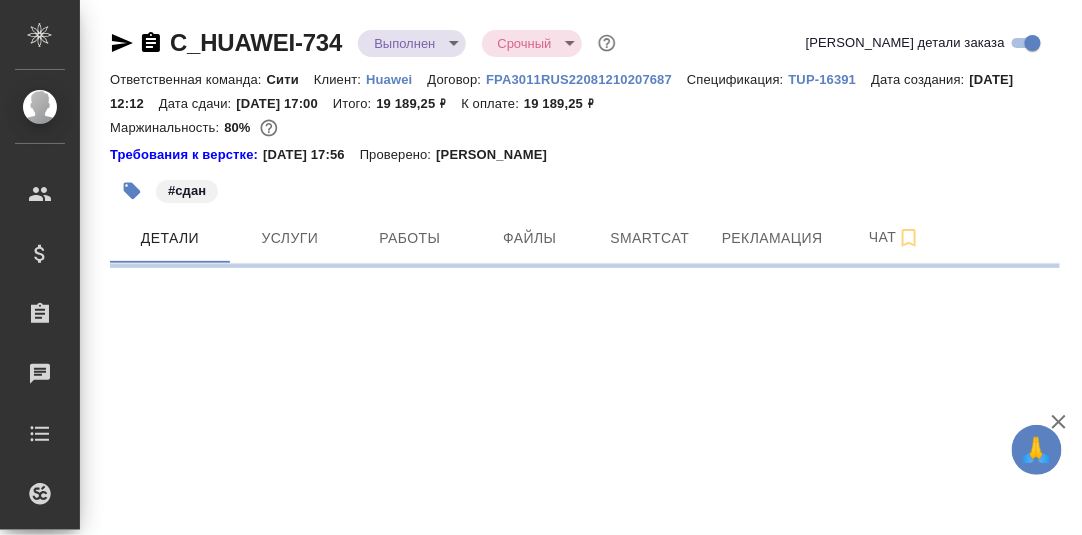select on "RU" 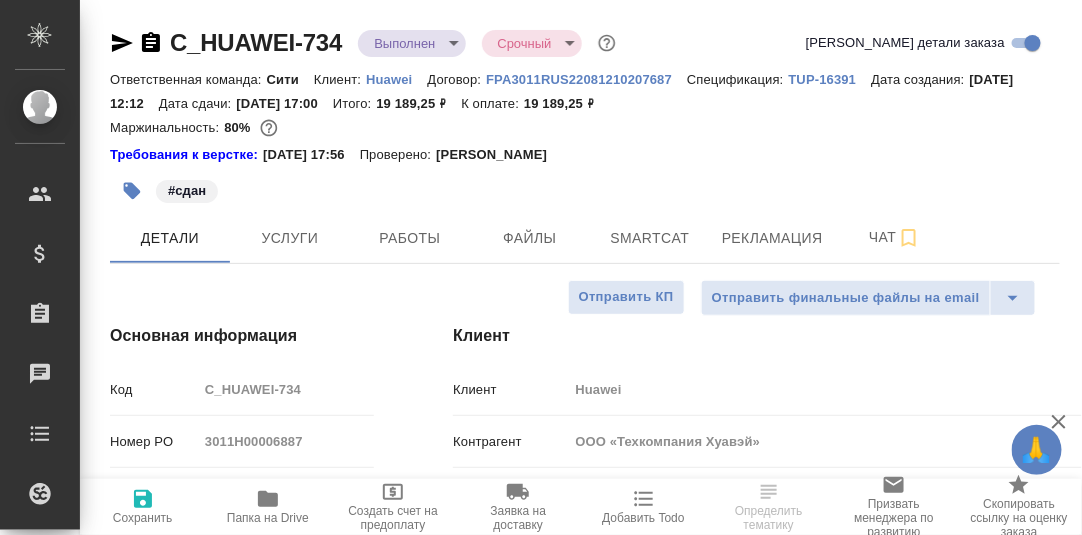 type on "x" 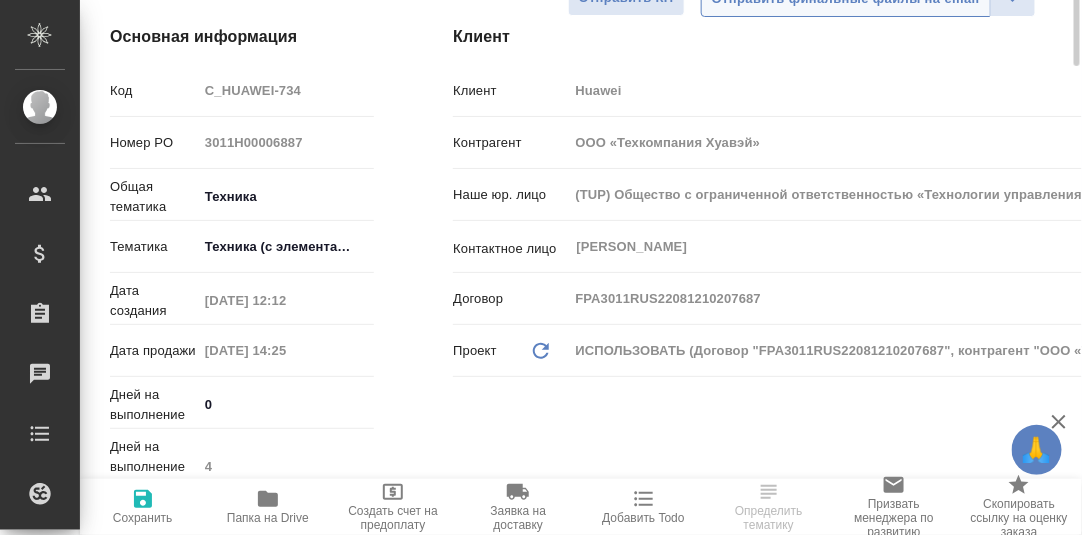 scroll, scrollTop: 399, scrollLeft: 0, axis: vertical 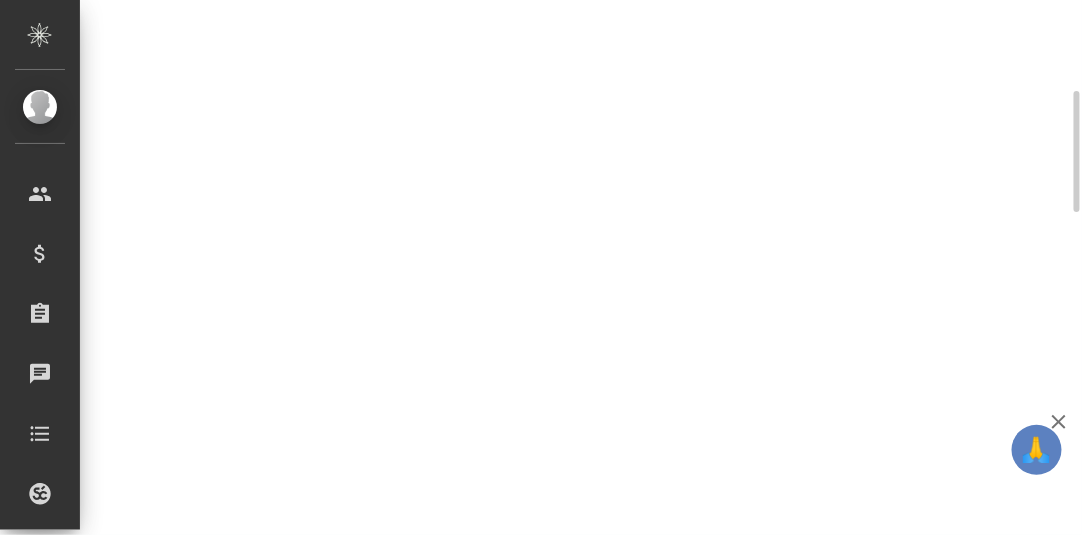 select on "RU" 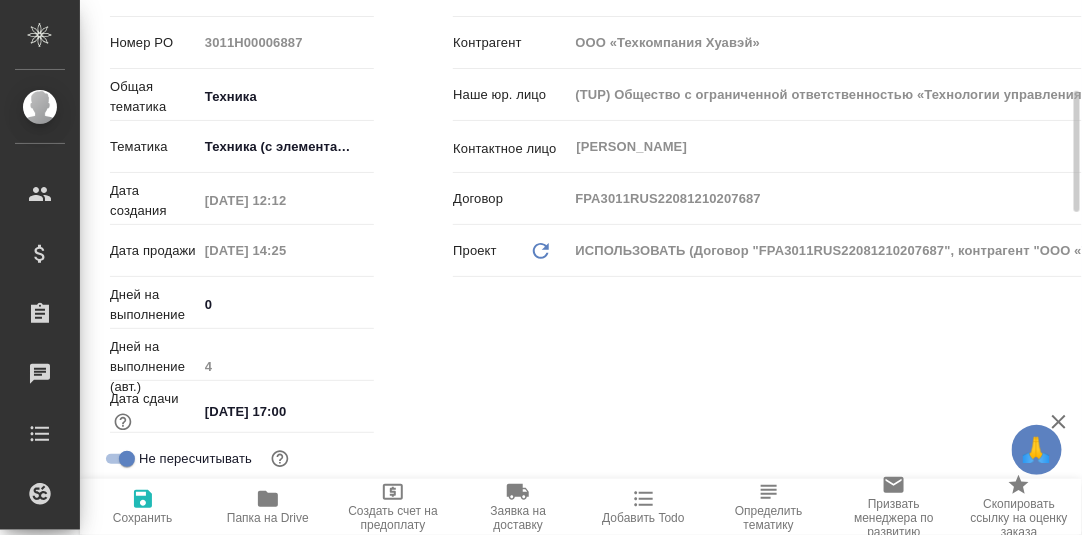 type on "x" 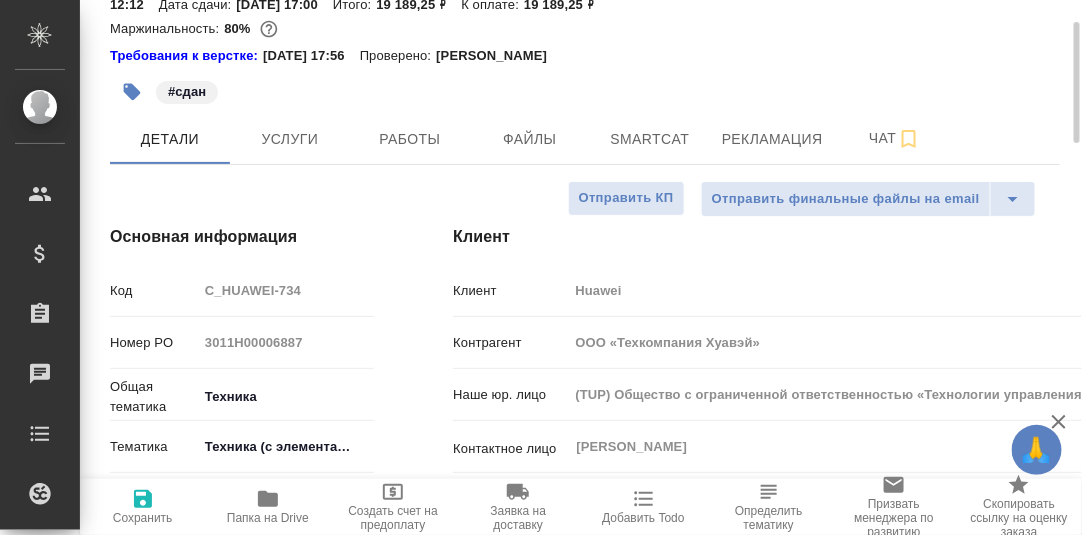 scroll, scrollTop: 0, scrollLeft: 0, axis: both 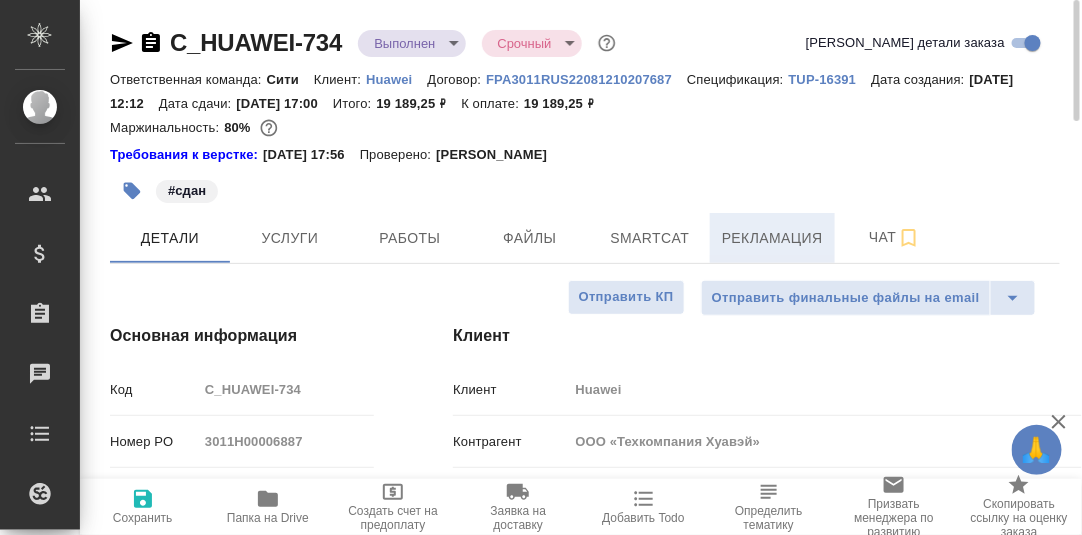 click on "Рекламация" at bounding box center (772, 238) 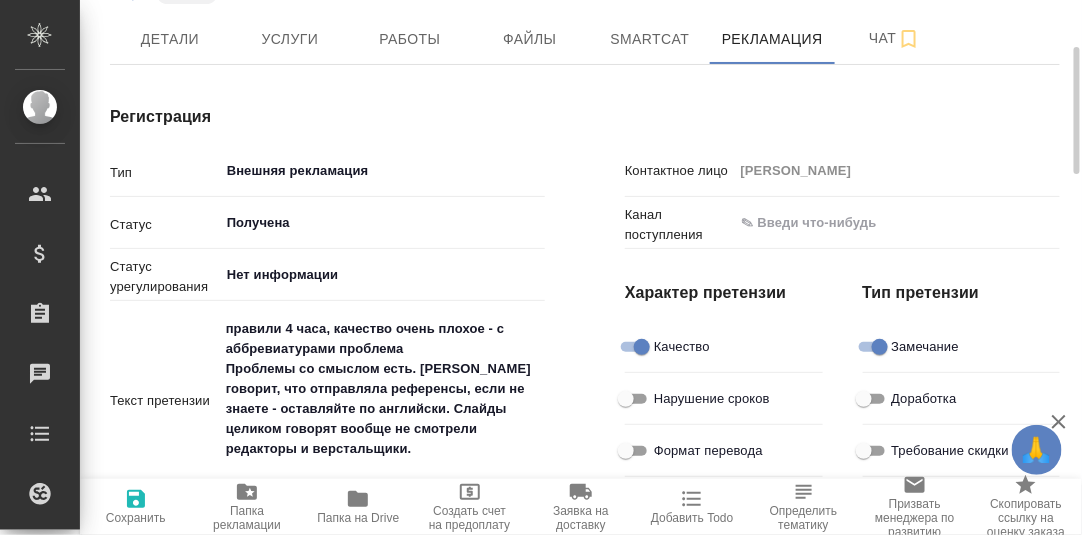 type on "x" 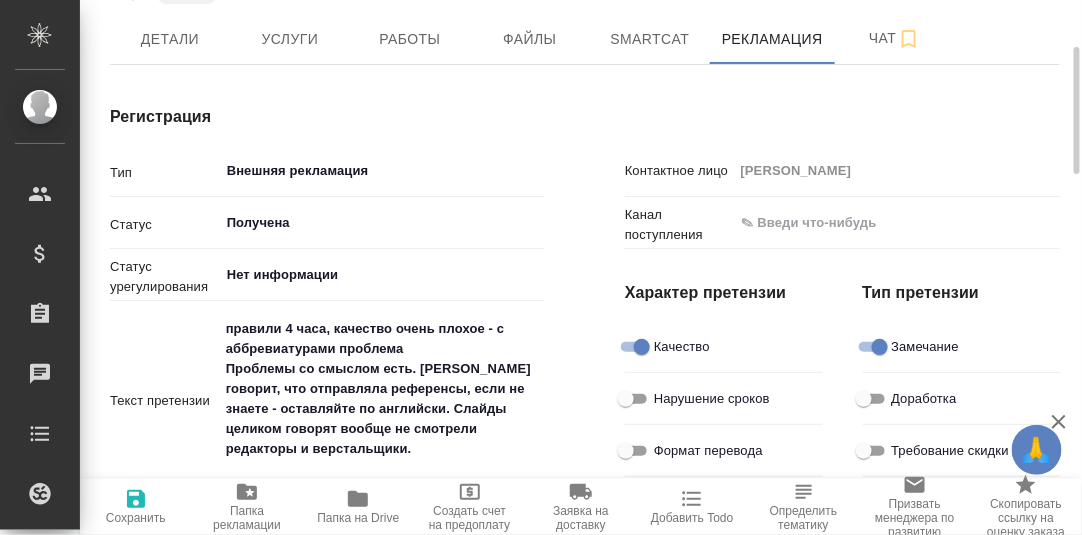 type on "x" 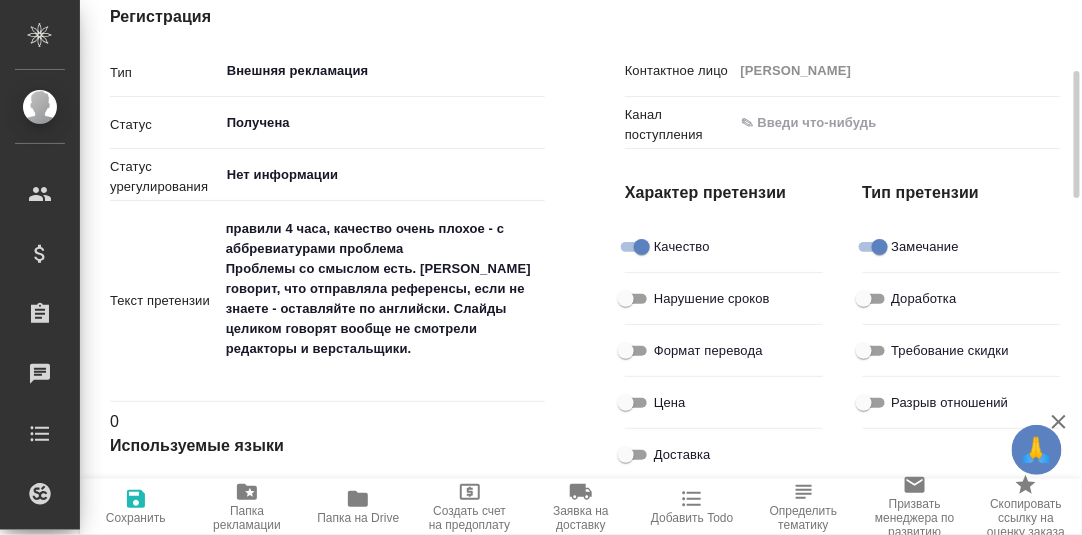 type on "x" 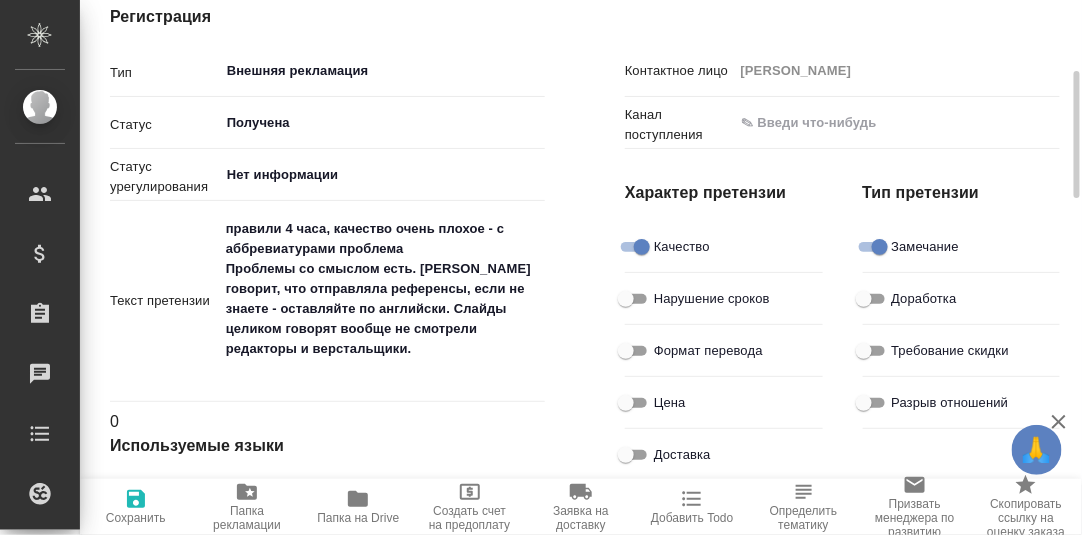 type on "x" 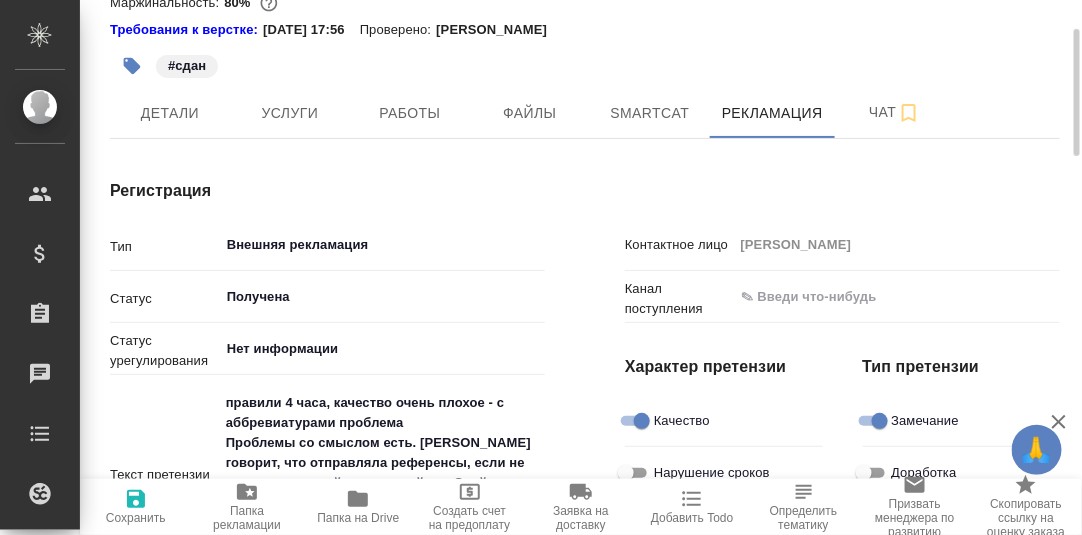 scroll, scrollTop: 0, scrollLeft: 0, axis: both 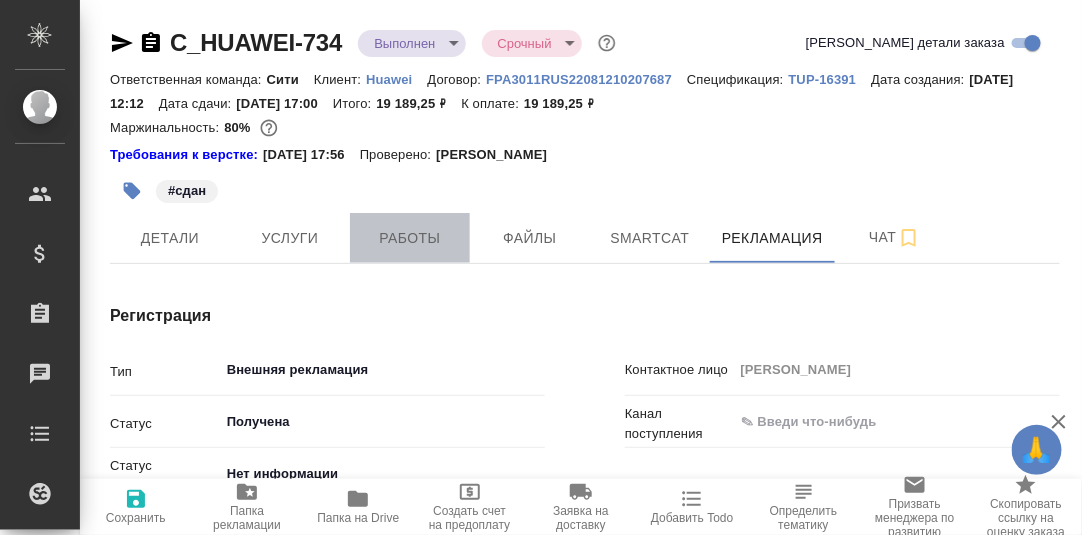 click on "Работы" at bounding box center (410, 238) 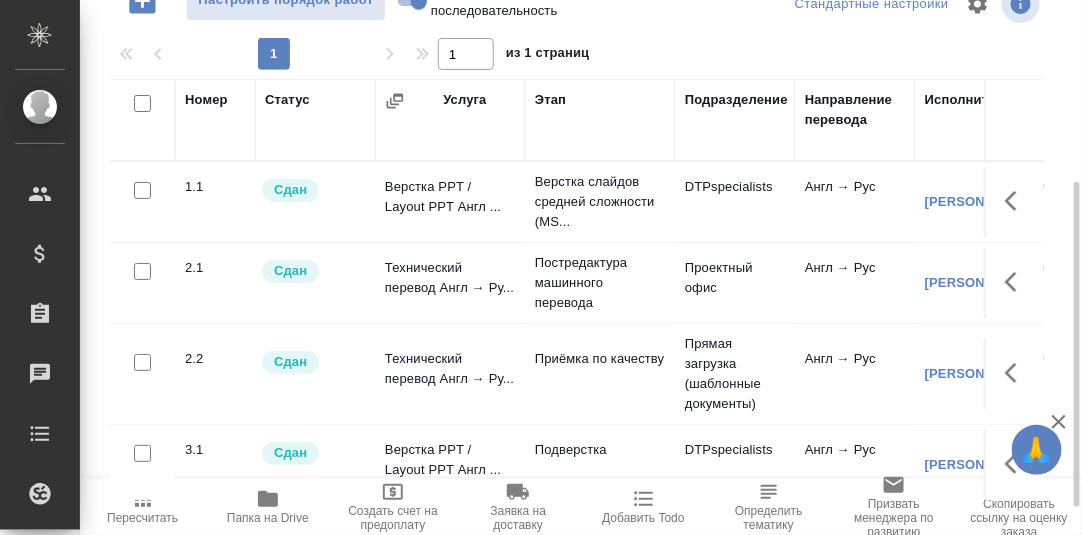 scroll, scrollTop: 344, scrollLeft: 0, axis: vertical 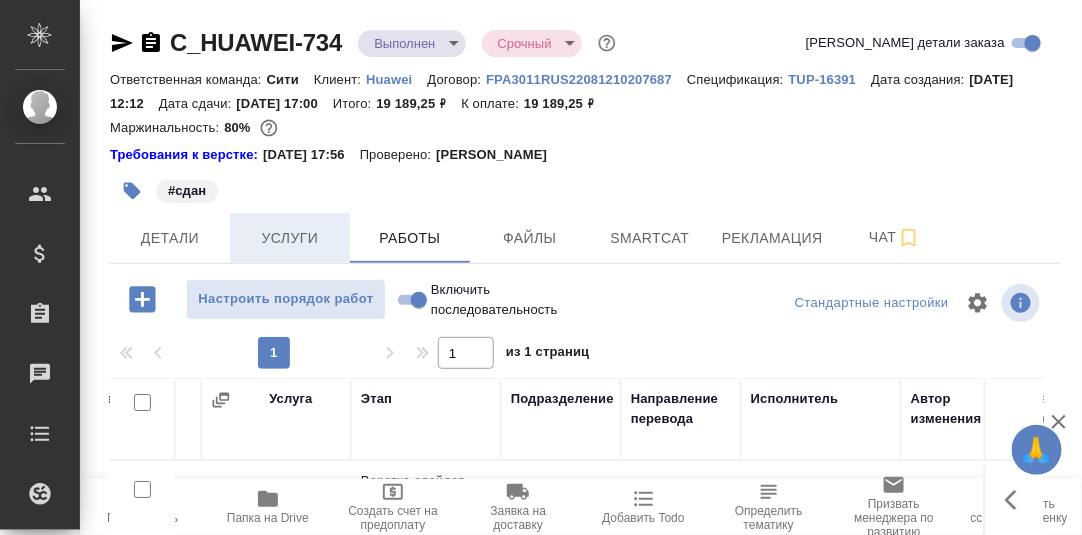 click on "Услуги" at bounding box center (290, 238) 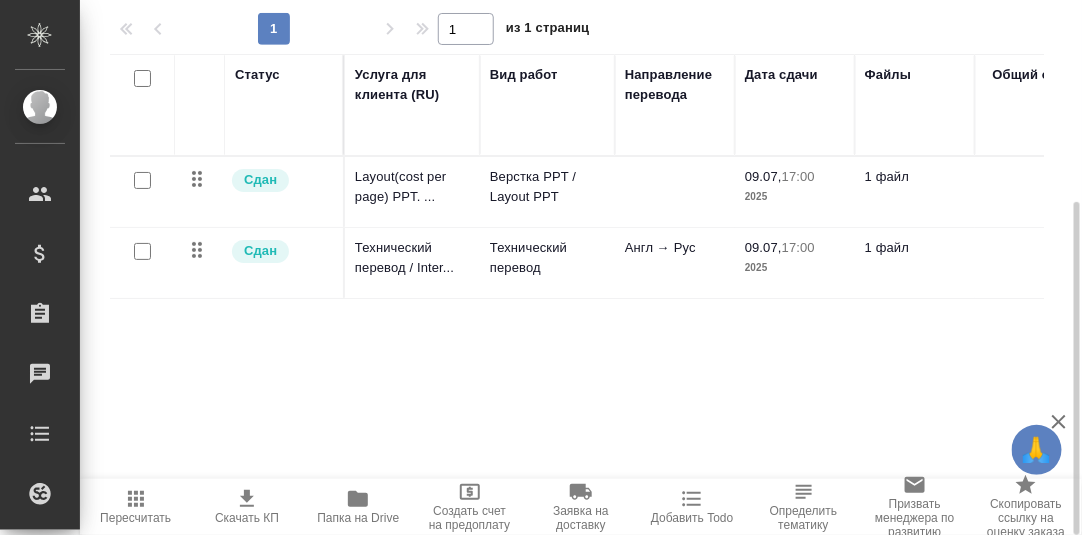 scroll, scrollTop: 24, scrollLeft: 0, axis: vertical 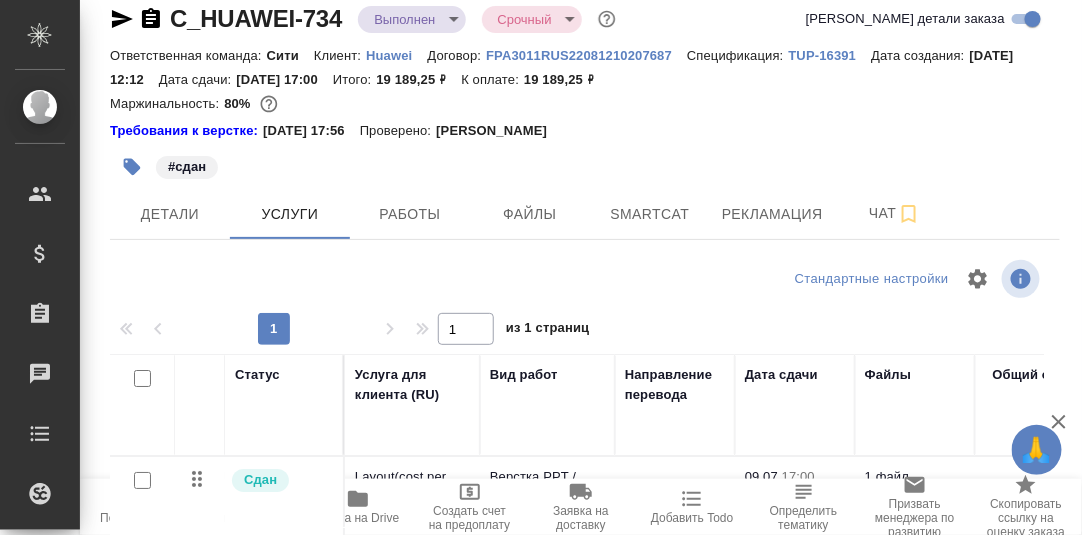 click at bounding box center [268, 279] 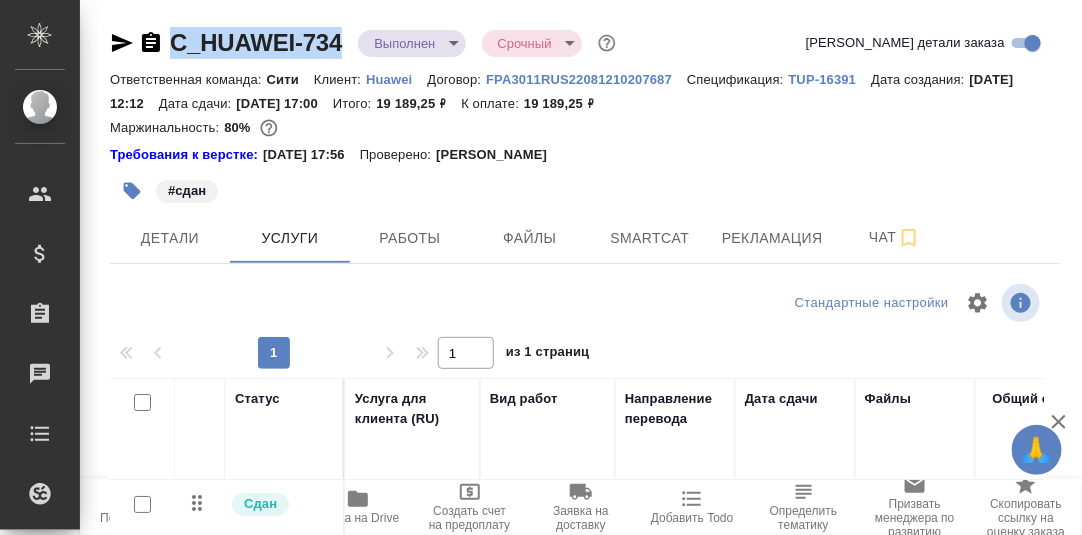 drag, startPoint x: 347, startPoint y: 38, endPoint x: 154, endPoint y: 39, distance: 193.0026 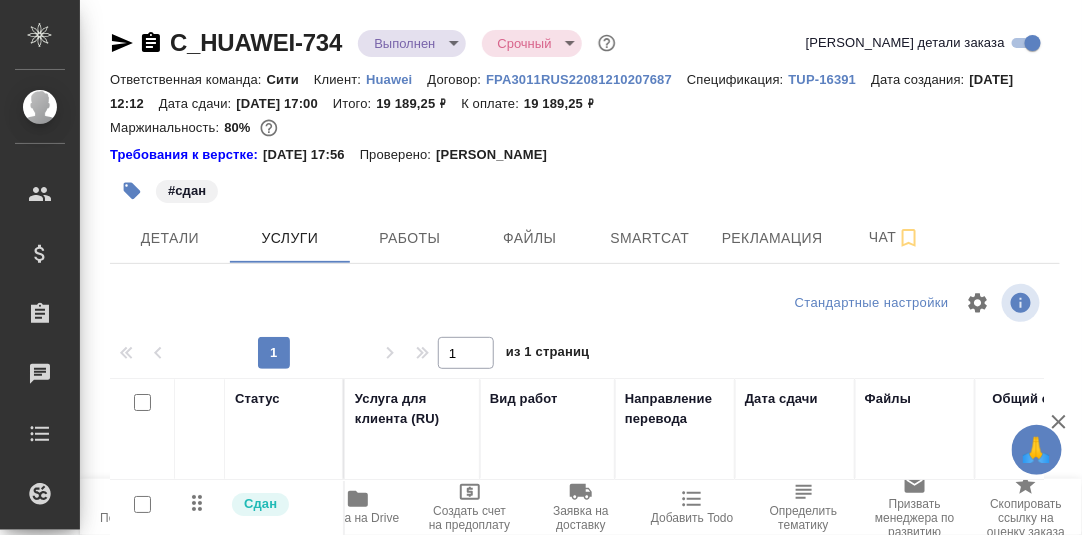 click on "C_HUAWEI-734 Выполнен completed Срочный urgent Кратко детали заказа" at bounding box center (585, 43) 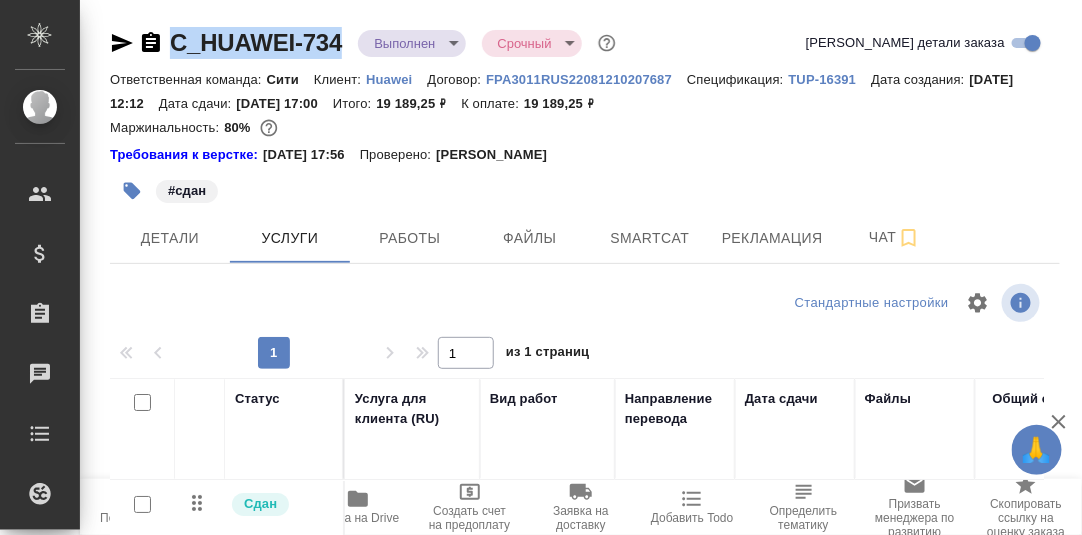 drag, startPoint x: 348, startPoint y: 38, endPoint x: 172, endPoint y: 23, distance: 176.63805 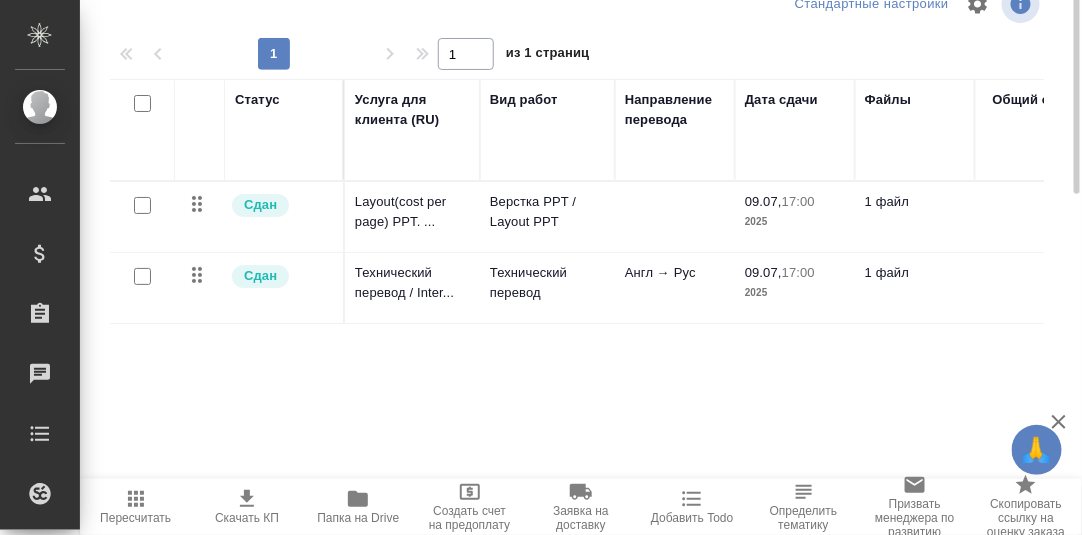 scroll, scrollTop: 99, scrollLeft: 0, axis: vertical 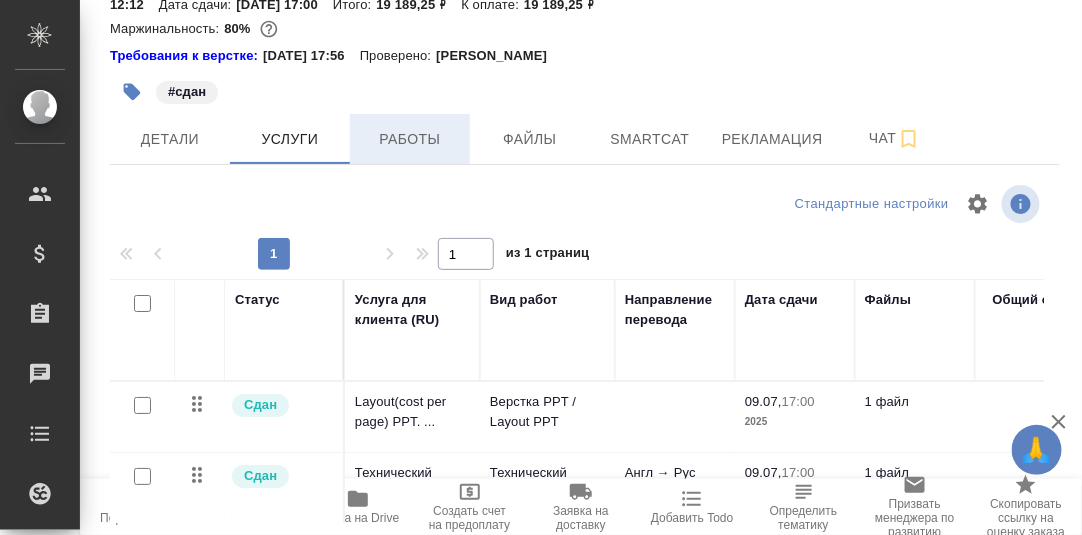 click on "Работы" at bounding box center (410, 139) 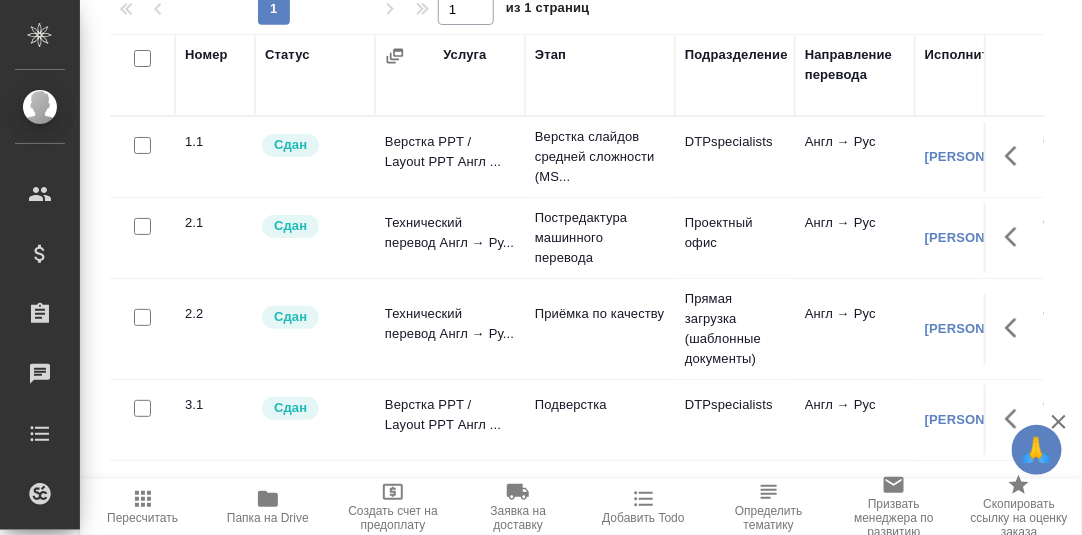 scroll, scrollTop: 144, scrollLeft: 0, axis: vertical 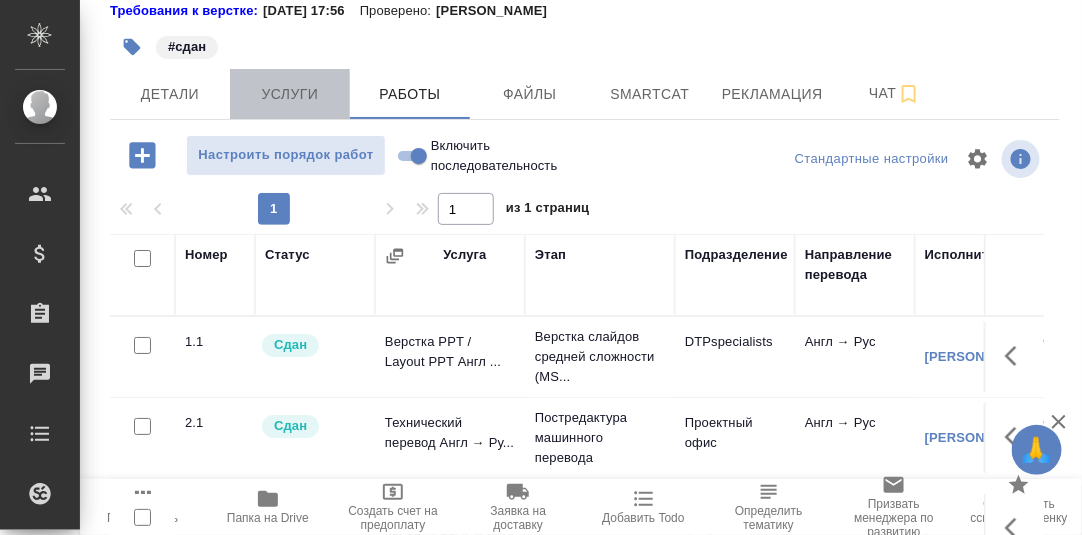 click on "Услуги" at bounding box center (290, 94) 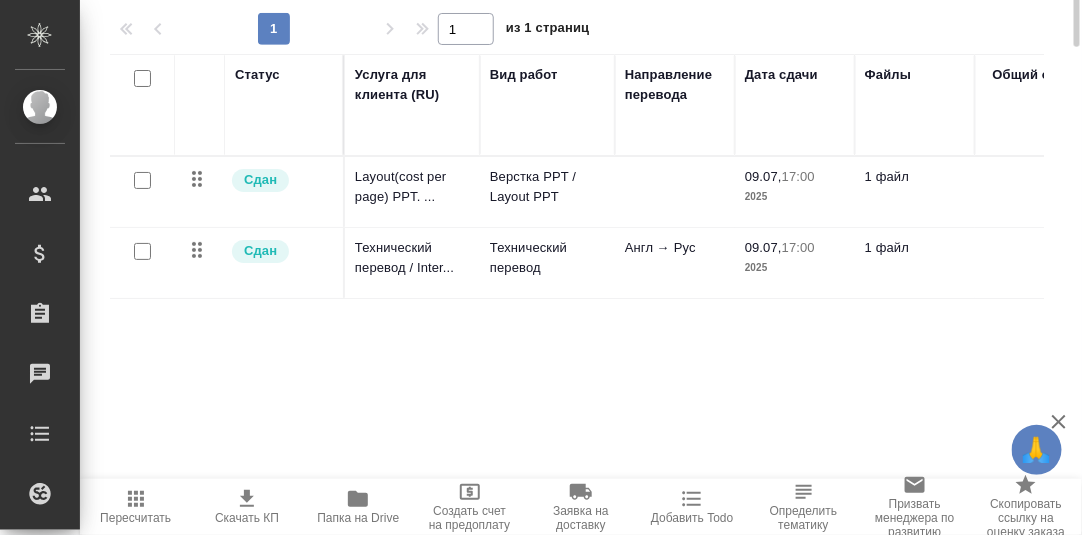 scroll, scrollTop: 0, scrollLeft: 0, axis: both 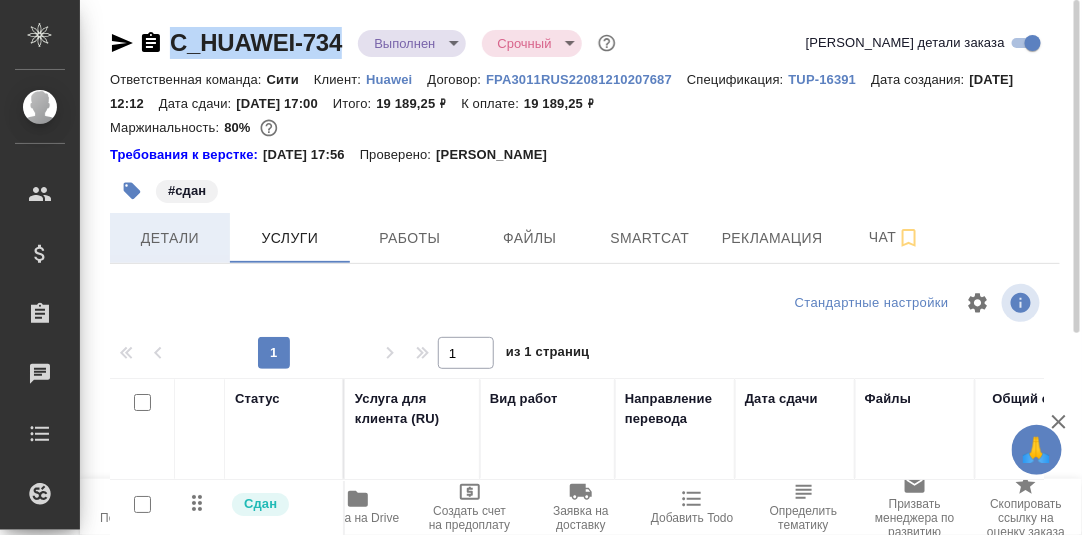 drag, startPoint x: 167, startPoint y: 235, endPoint x: 306, endPoint y: 281, distance: 146.4138 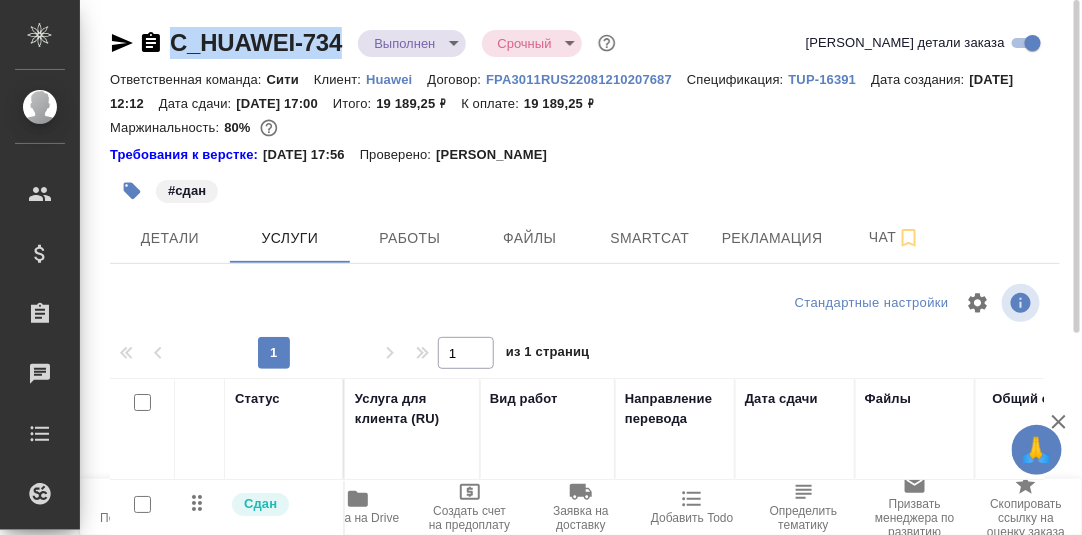 click on "Детали" at bounding box center [170, 238] 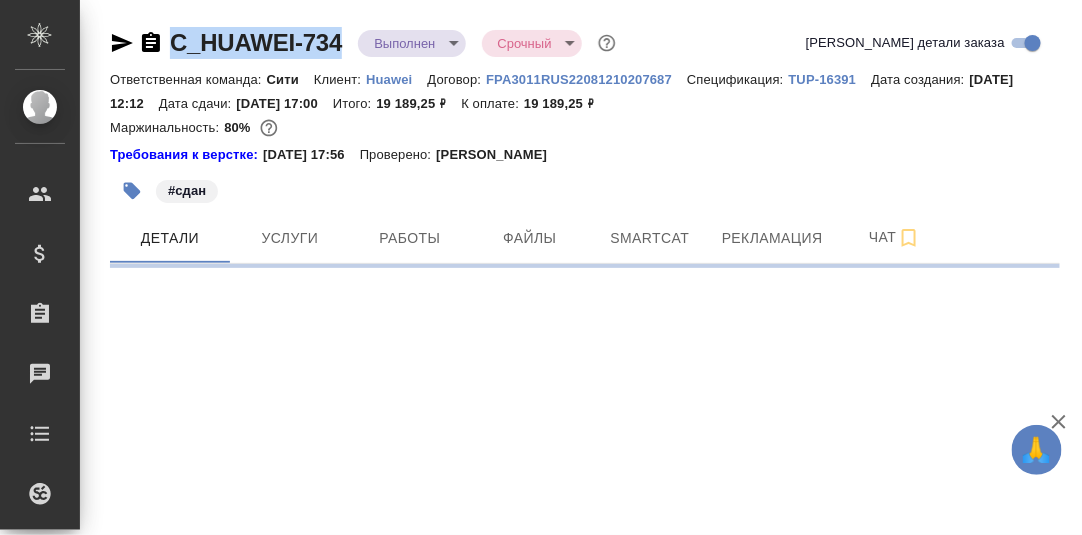 select on "RU" 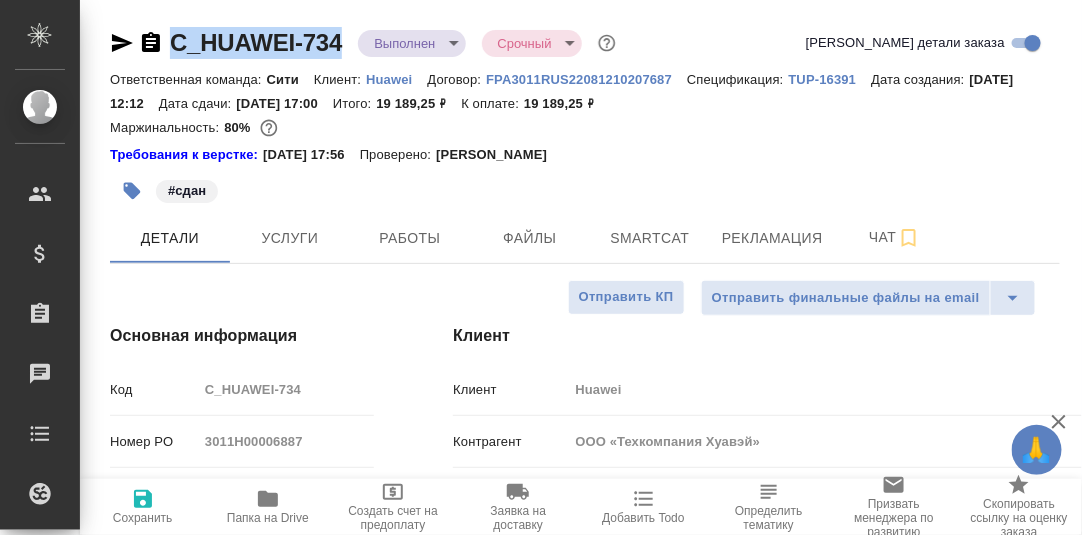 type on "x" 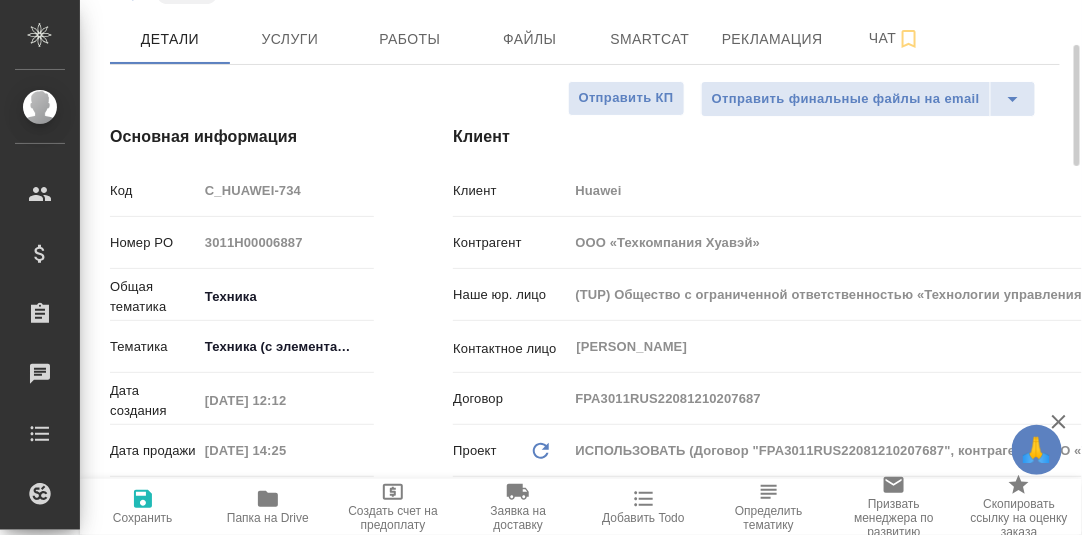 scroll, scrollTop: 499, scrollLeft: 0, axis: vertical 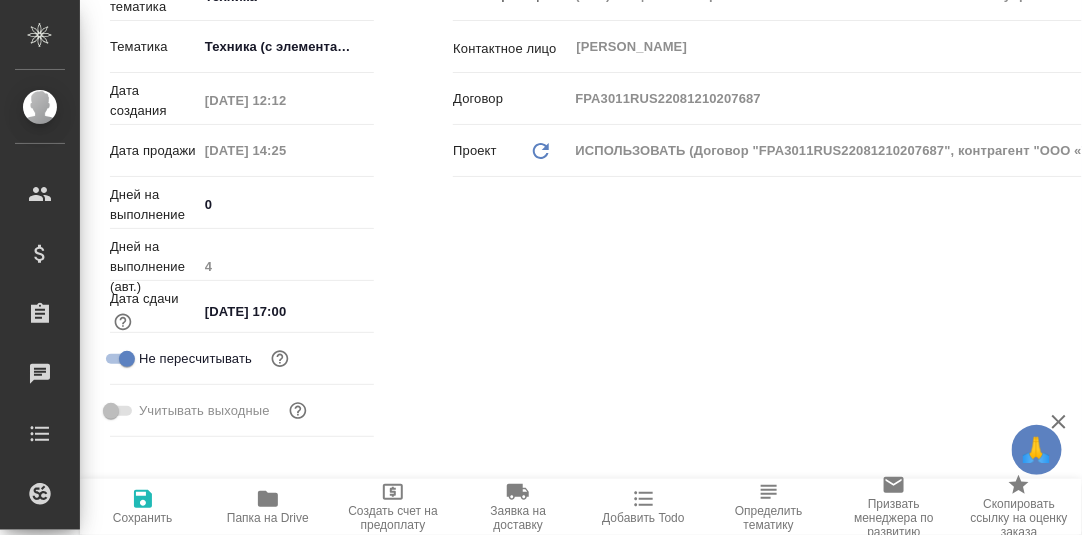 type on "x" 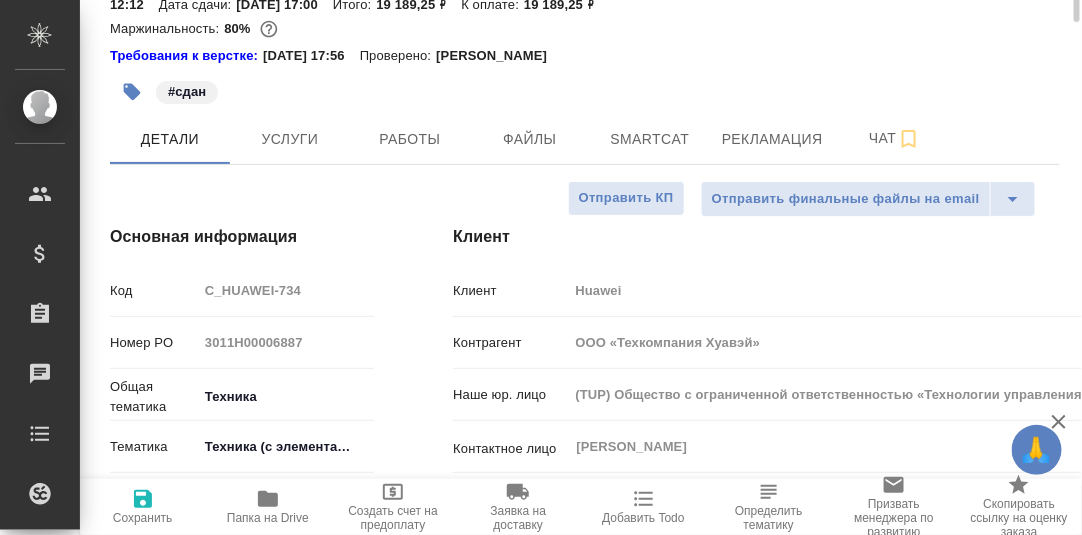 scroll, scrollTop: 0, scrollLeft: 0, axis: both 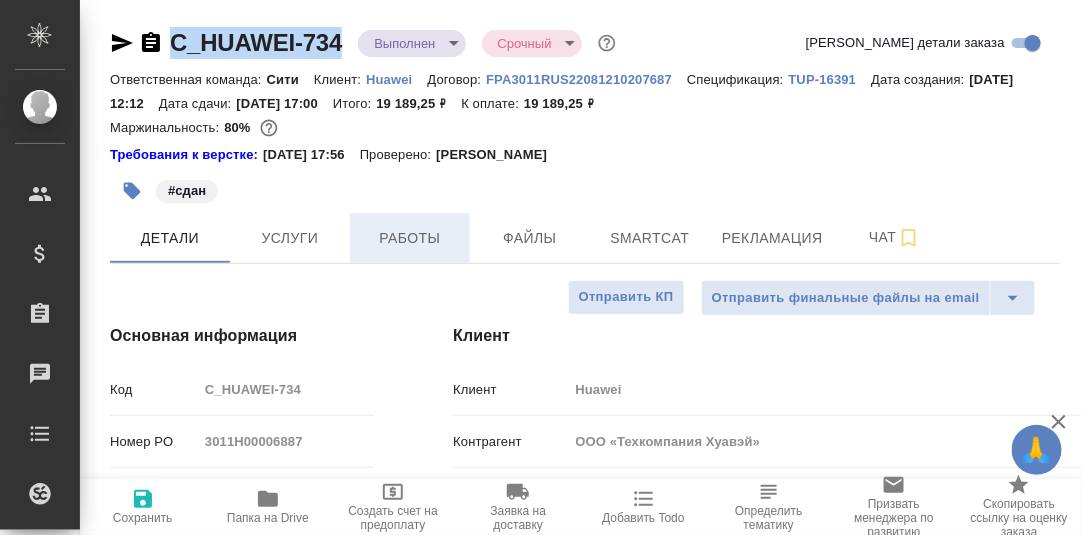 click on "Работы" at bounding box center [410, 238] 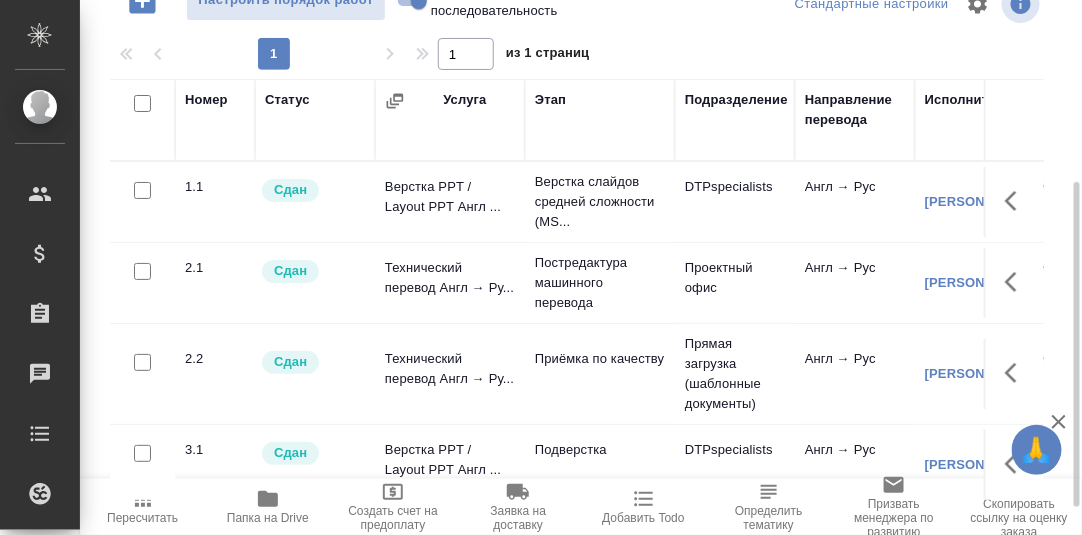scroll, scrollTop: 344, scrollLeft: 0, axis: vertical 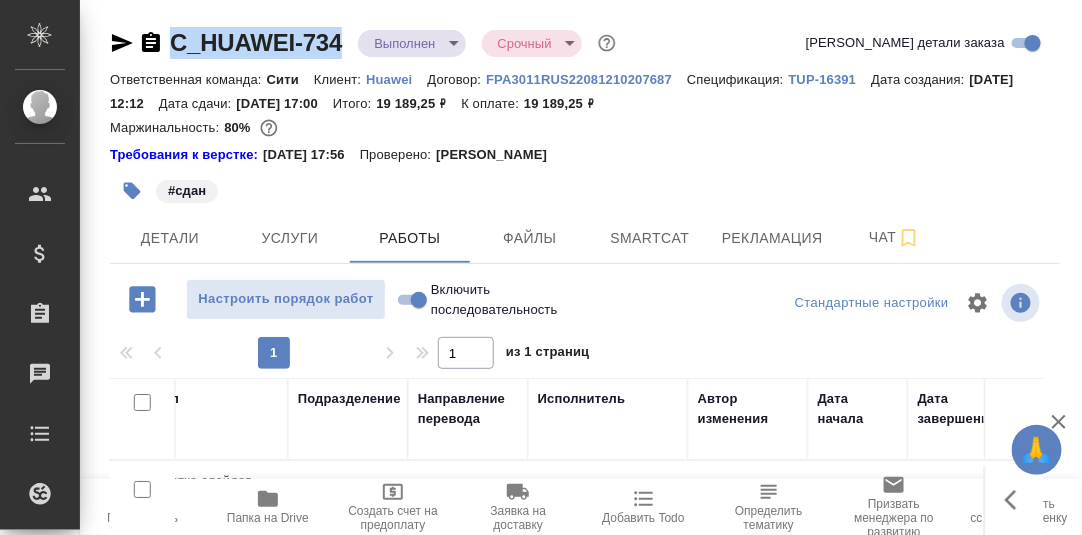 drag, startPoint x: 166, startPoint y: 229, endPoint x: 294, endPoint y: 265, distance: 132.96616 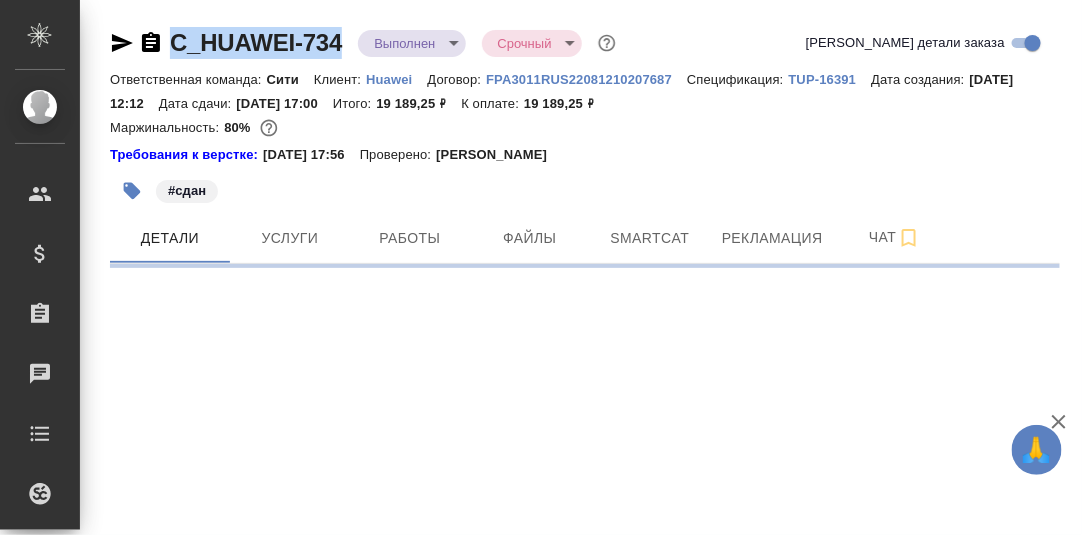 select on "RU" 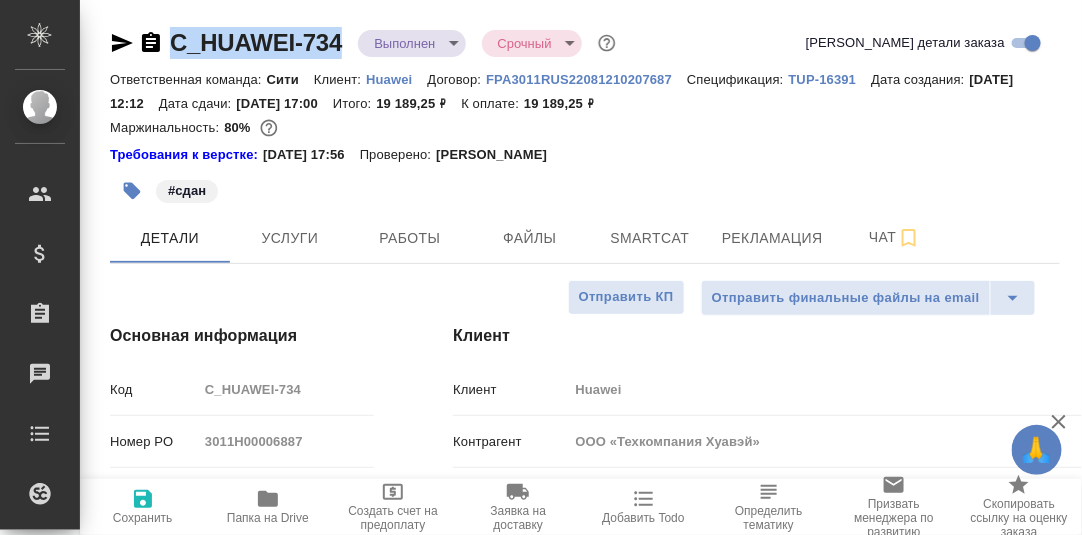 type on "x" 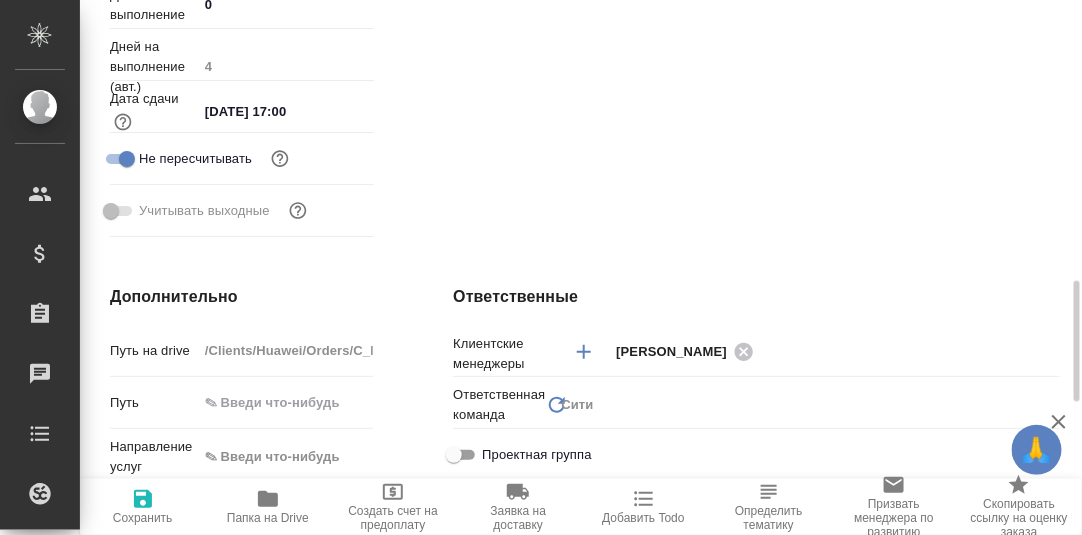 scroll, scrollTop: 798, scrollLeft: 0, axis: vertical 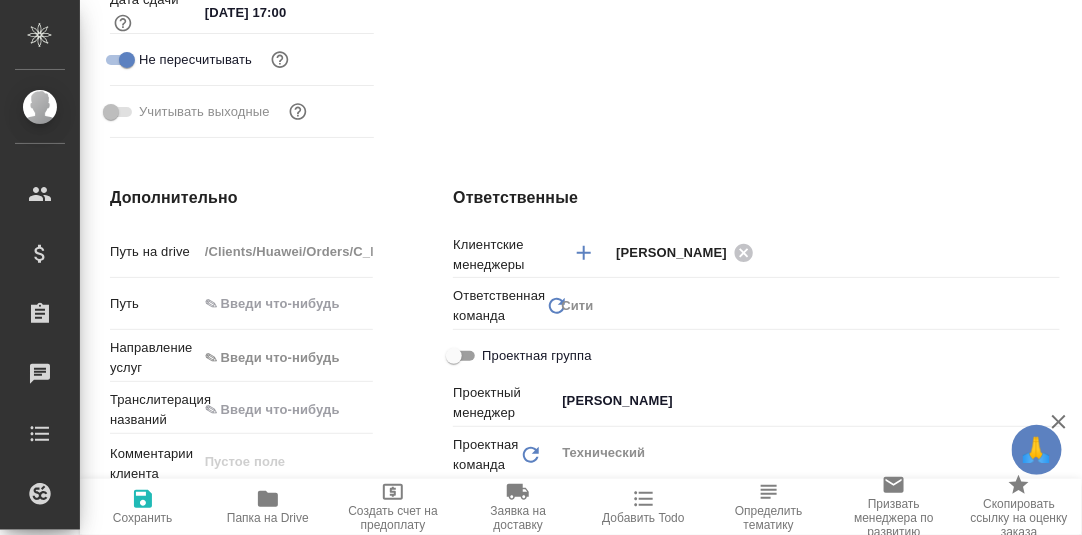 type on "x" 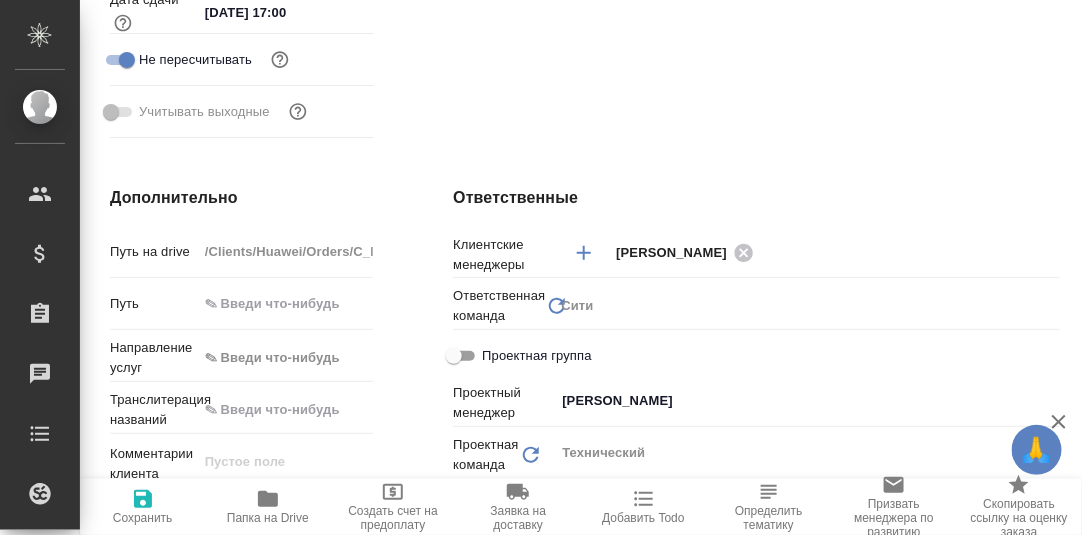 type on "x" 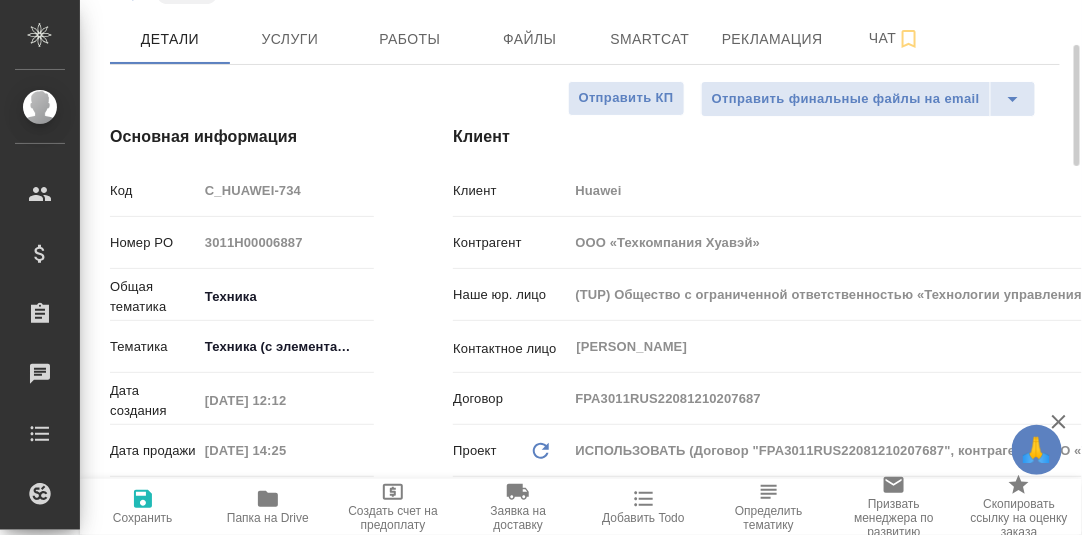 scroll, scrollTop: 0, scrollLeft: 0, axis: both 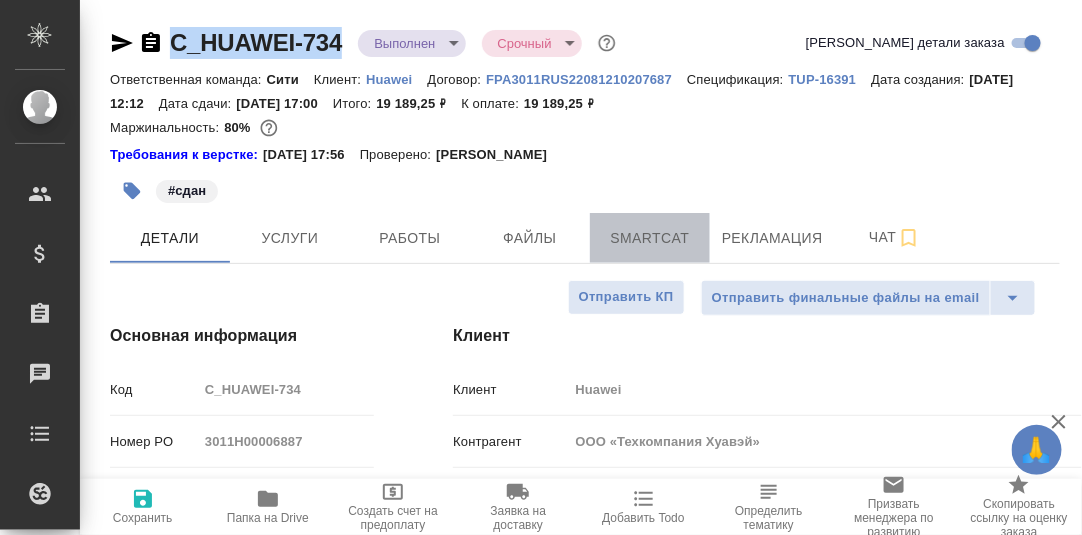click on "Smartcat" at bounding box center (650, 238) 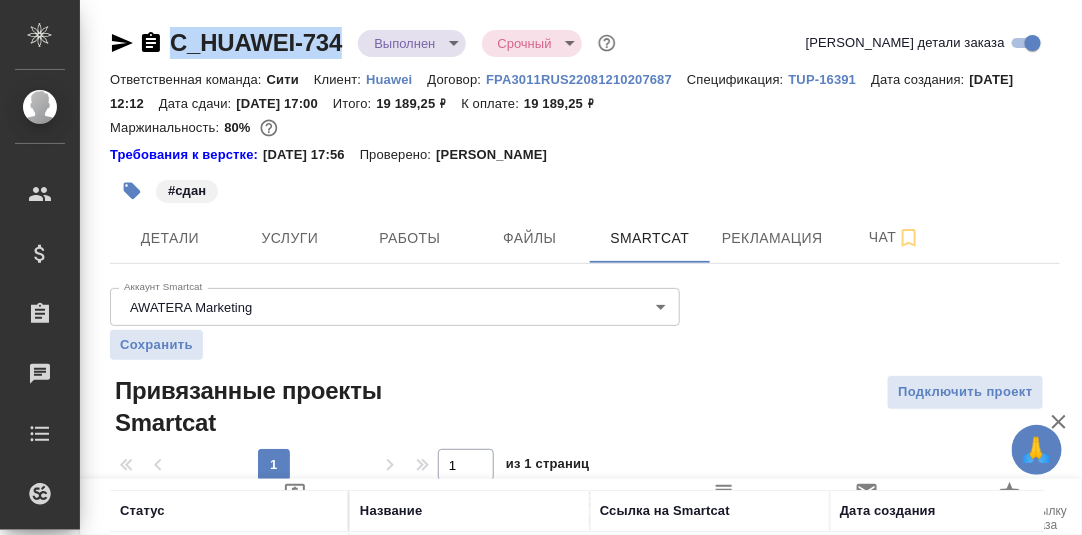 scroll, scrollTop: 133, scrollLeft: 0, axis: vertical 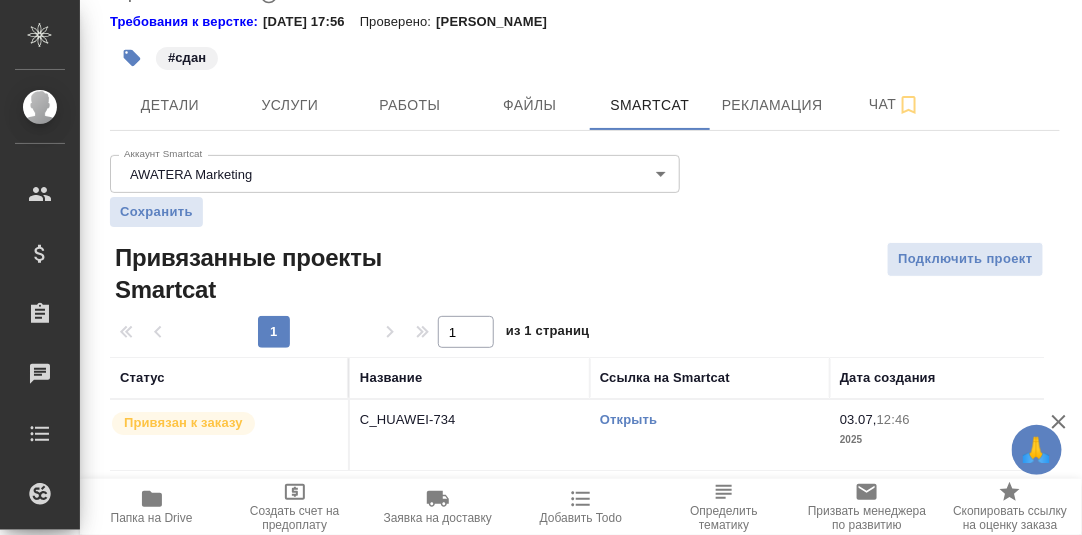 click on "Открыть" at bounding box center [628, 419] 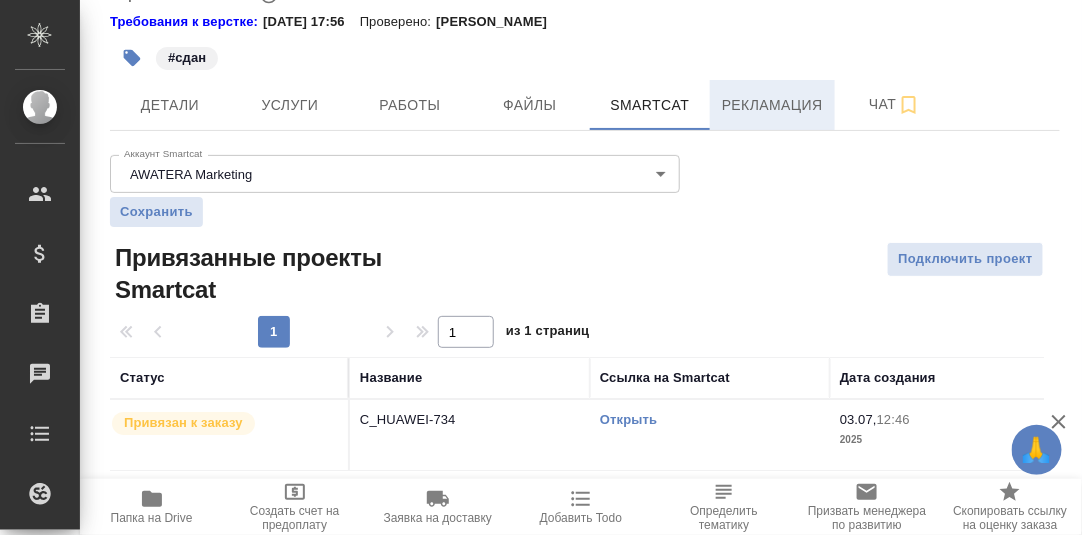 click on "Рекламация" at bounding box center [772, 105] 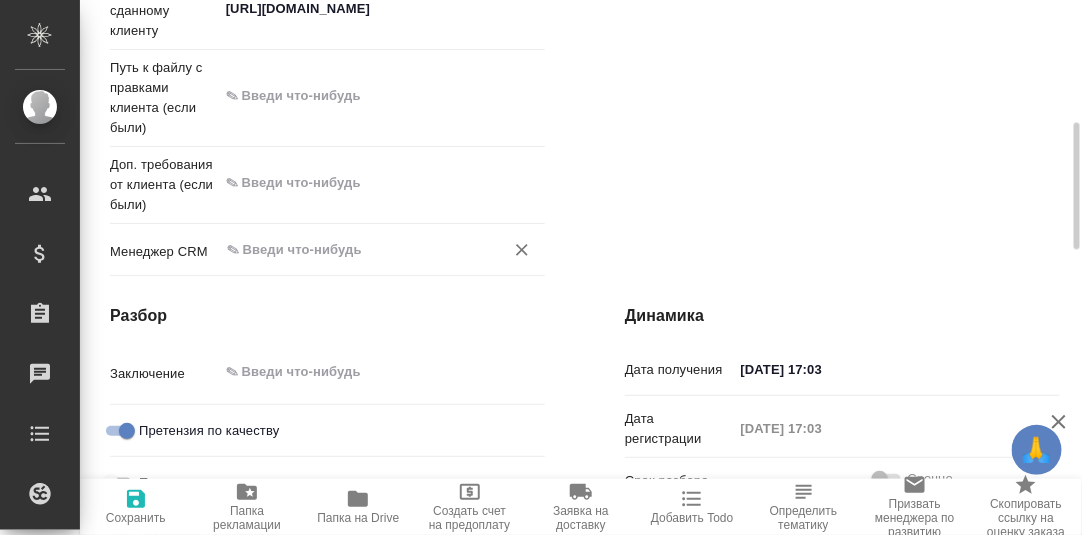 scroll, scrollTop: 733, scrollLeft: 0, axis: vertical 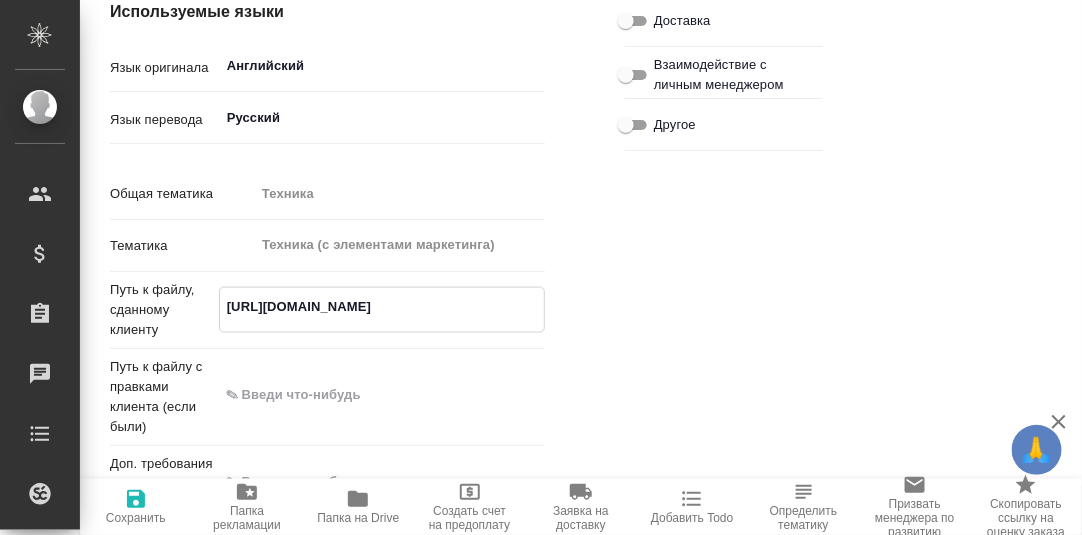 drag, startPoint x: 523, startPoint y: 308, endPoint x: 191, endPoint y: 318, distance: 332.15057 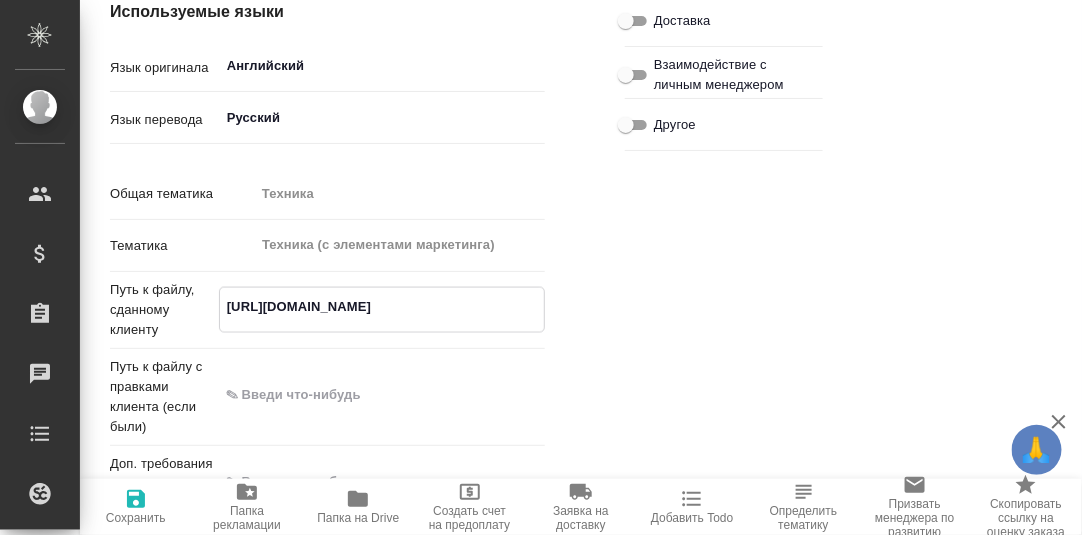 click on "Путь к файлу, сданному клиенту [URL][DOMAIN_NAME] x" at bounding box center (327, 310) 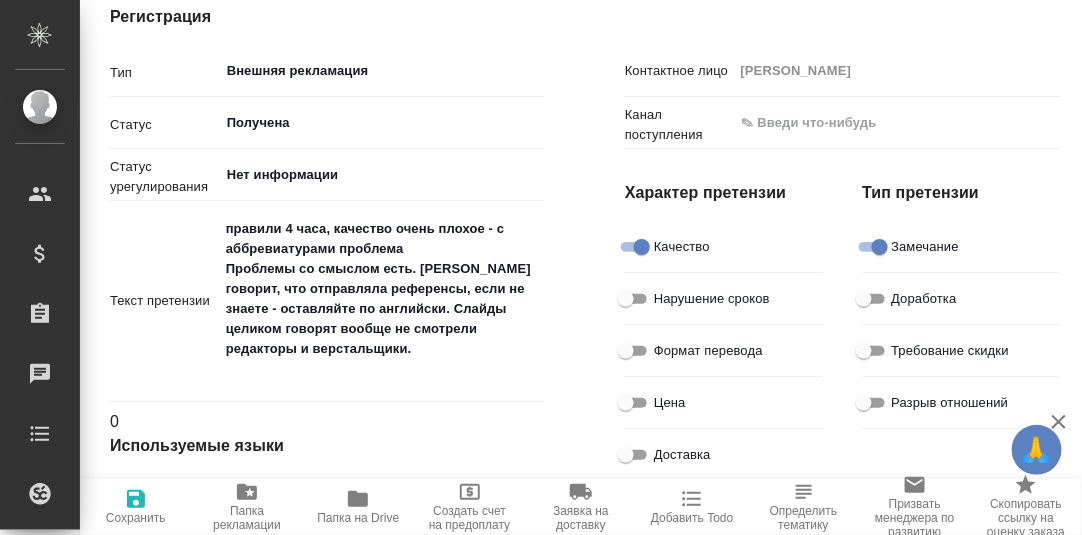 scroll, scrollTop: 0, scrollLeft: 0, axis: both 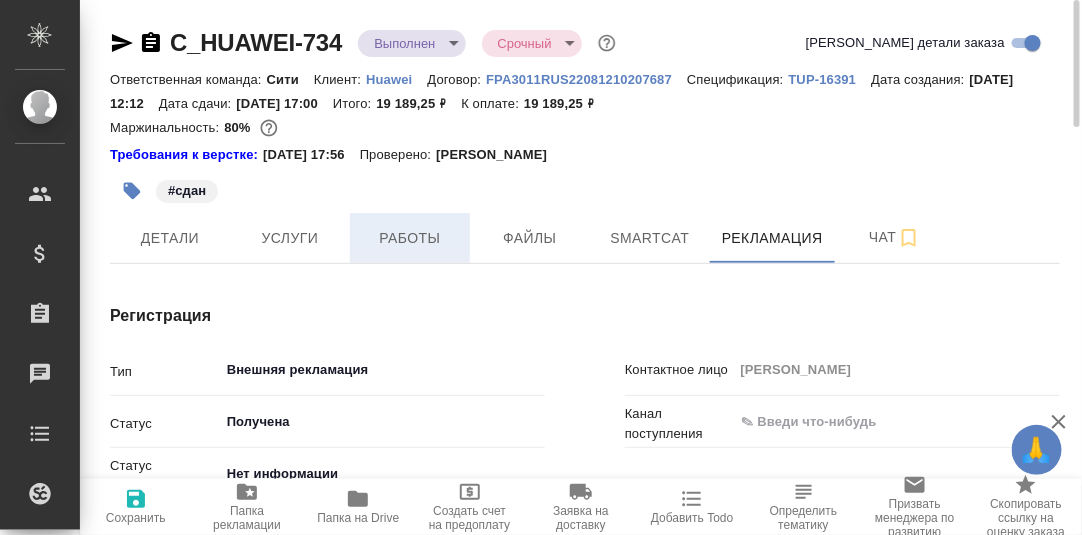 type on "x" 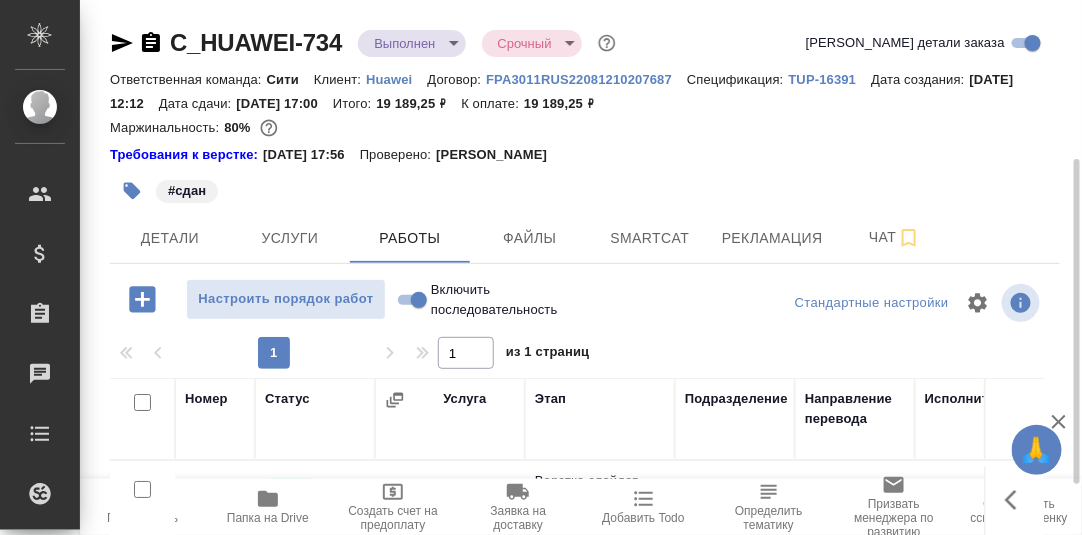 scroll, scrollTop: 299, scrollLeft: 0, axis: vertical 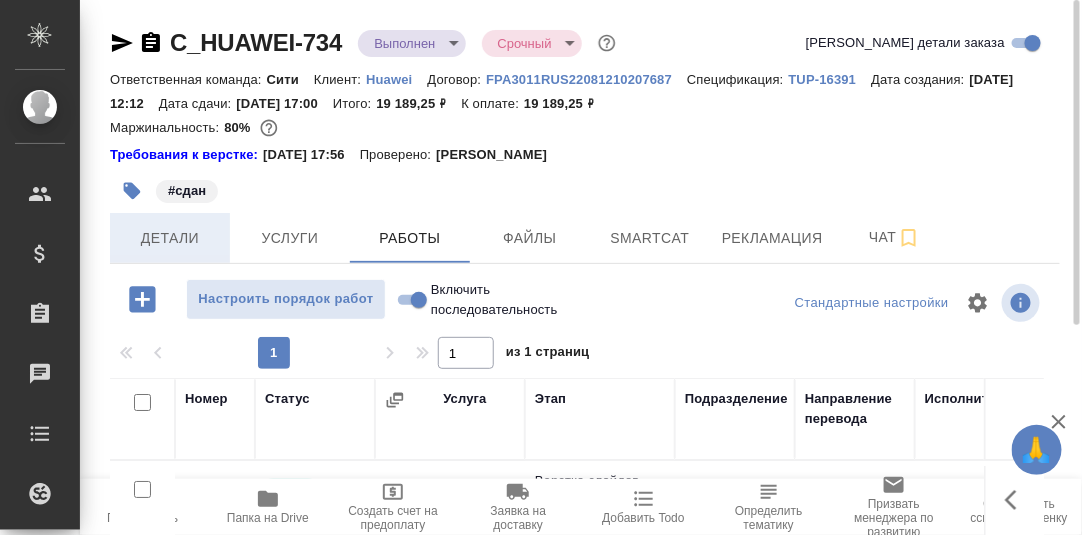 drag, startPoint x: 173, startPoint y: 242, endPoint x: 183, endPoint y: 244, distance: 10.198039 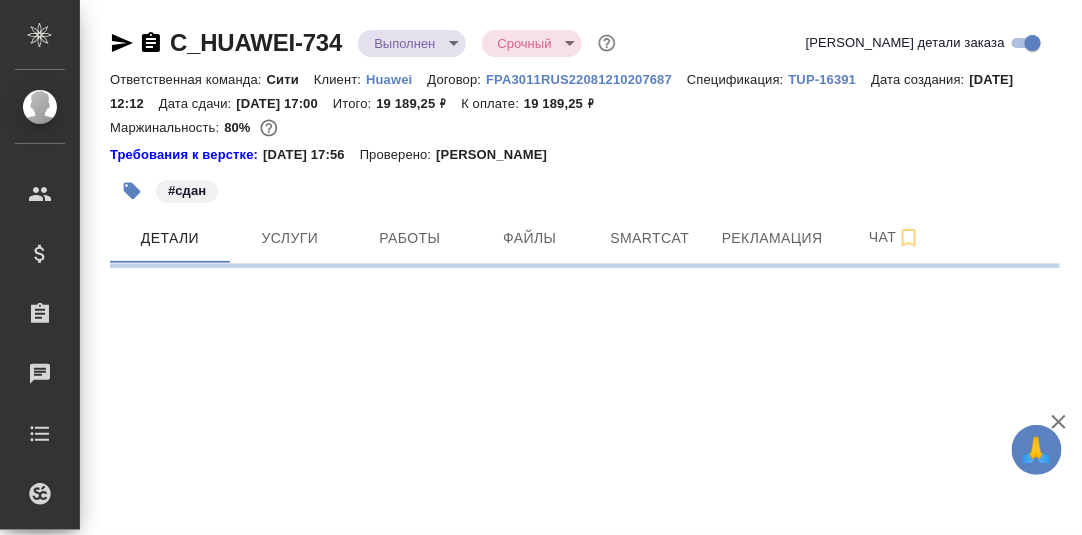 select on "RU" 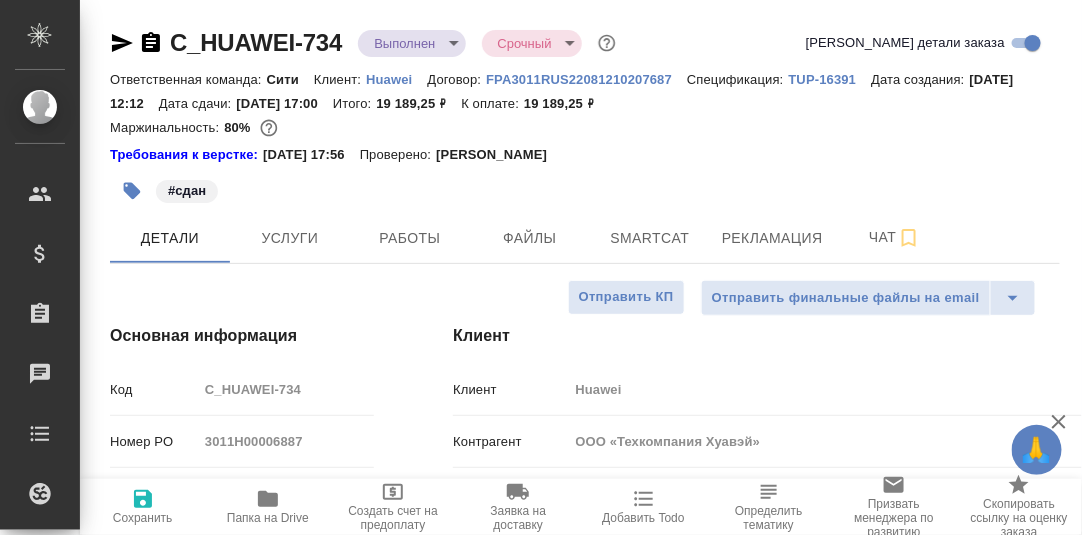 type on "x" 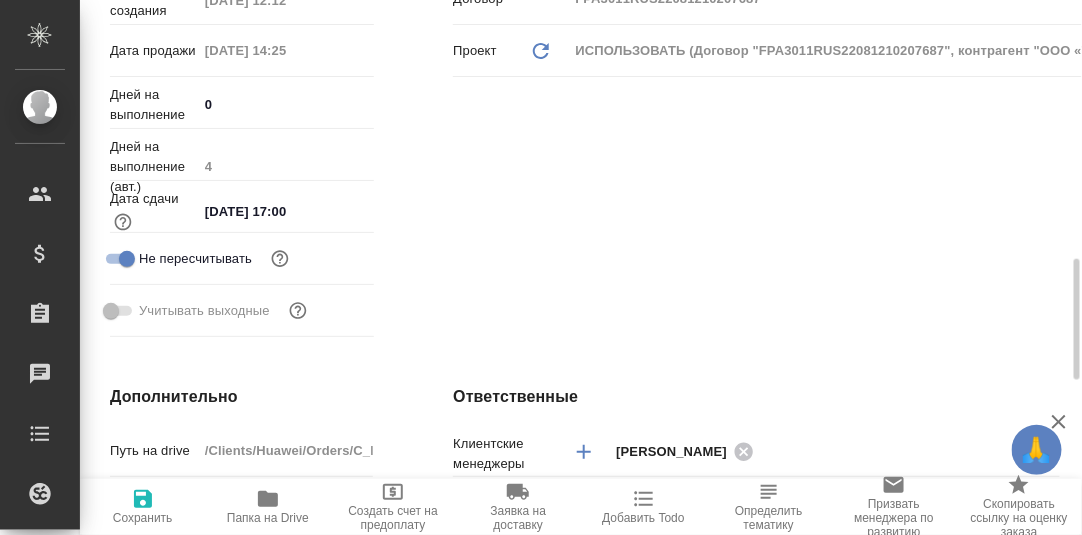 scroll, scrollTop: 699, scrollLeft: 0, axis: vertical 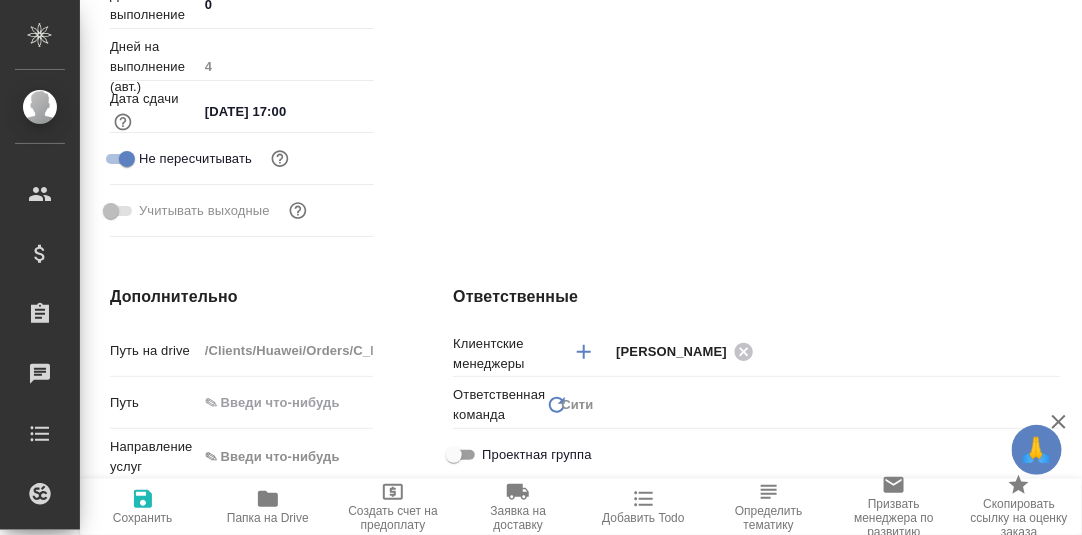 type on "x" 